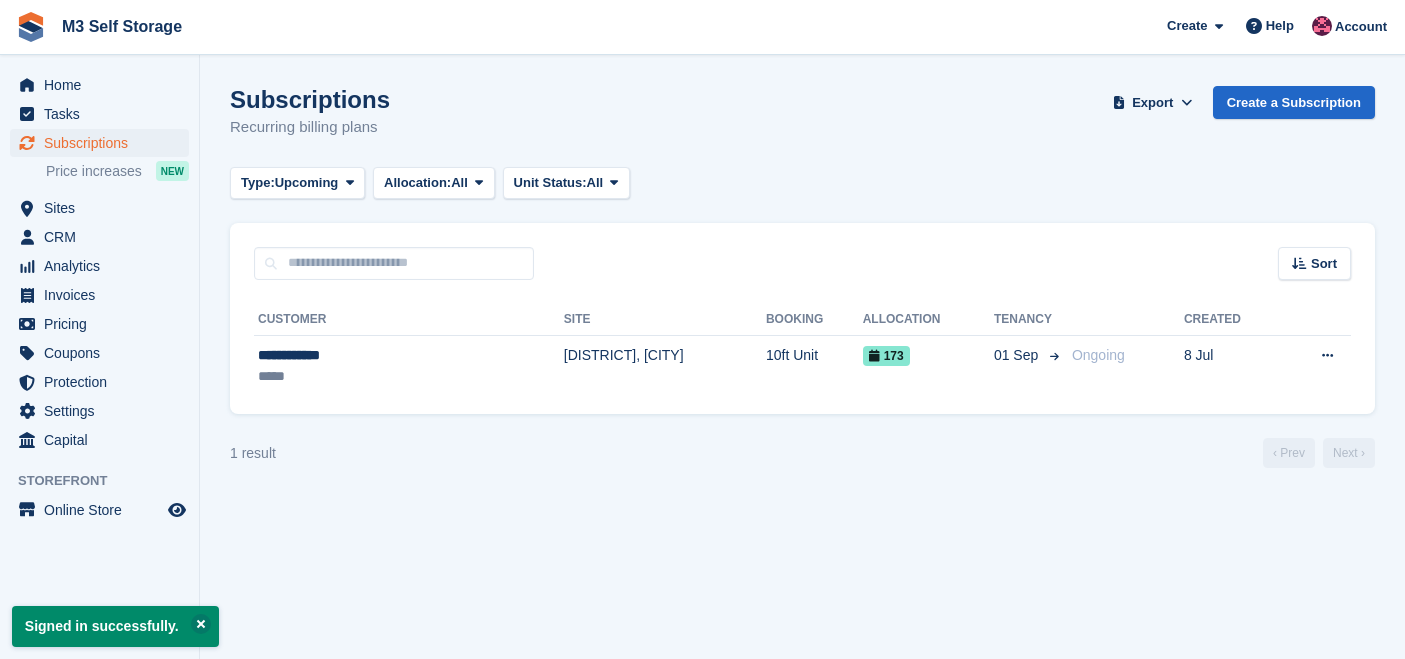 scroll, scrollTop: 0, scrollLeft: 0, axis: both 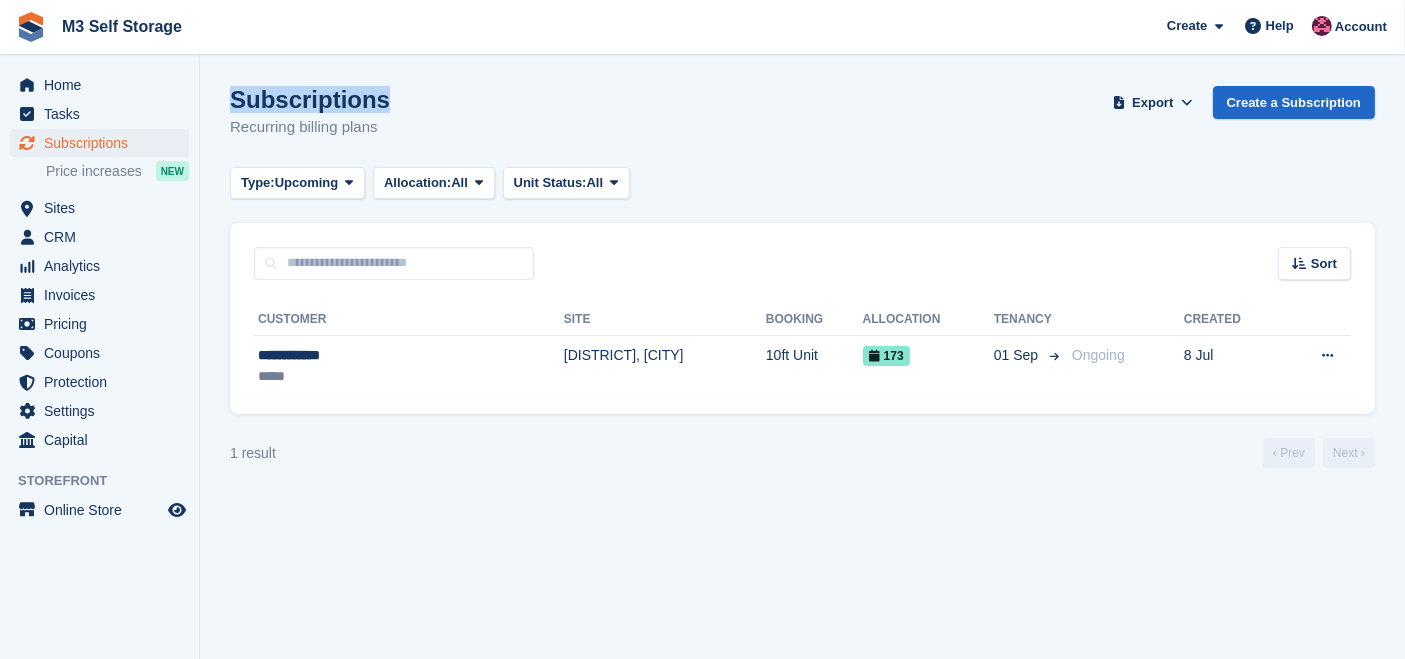 drag, startPoint x: 383, startPoint y: 95, endPoint x: 231, endPoint y: 99, distance: 152.05263 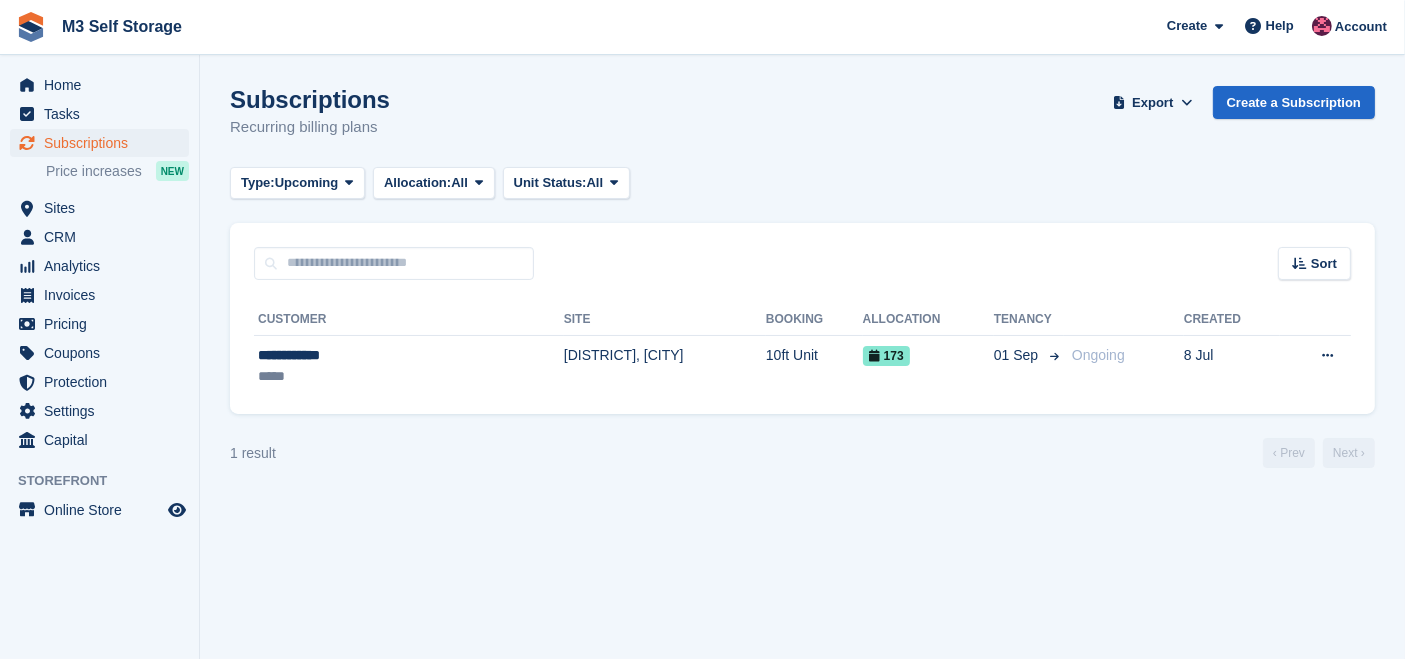 drag, startPoint x: 226, startPoint y: 95, endPoint x: 396, endPoint y: 116, distance: 171.29214 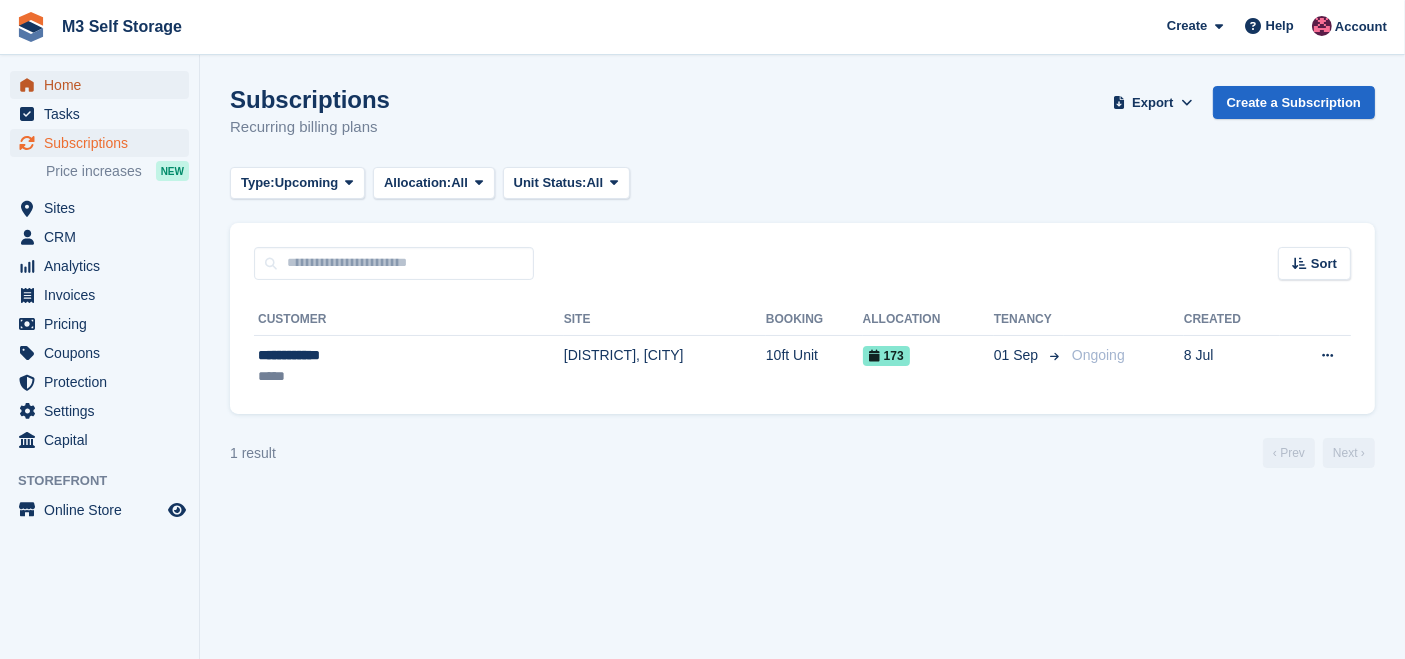 click on "Home" at bounding box center (104, 85) 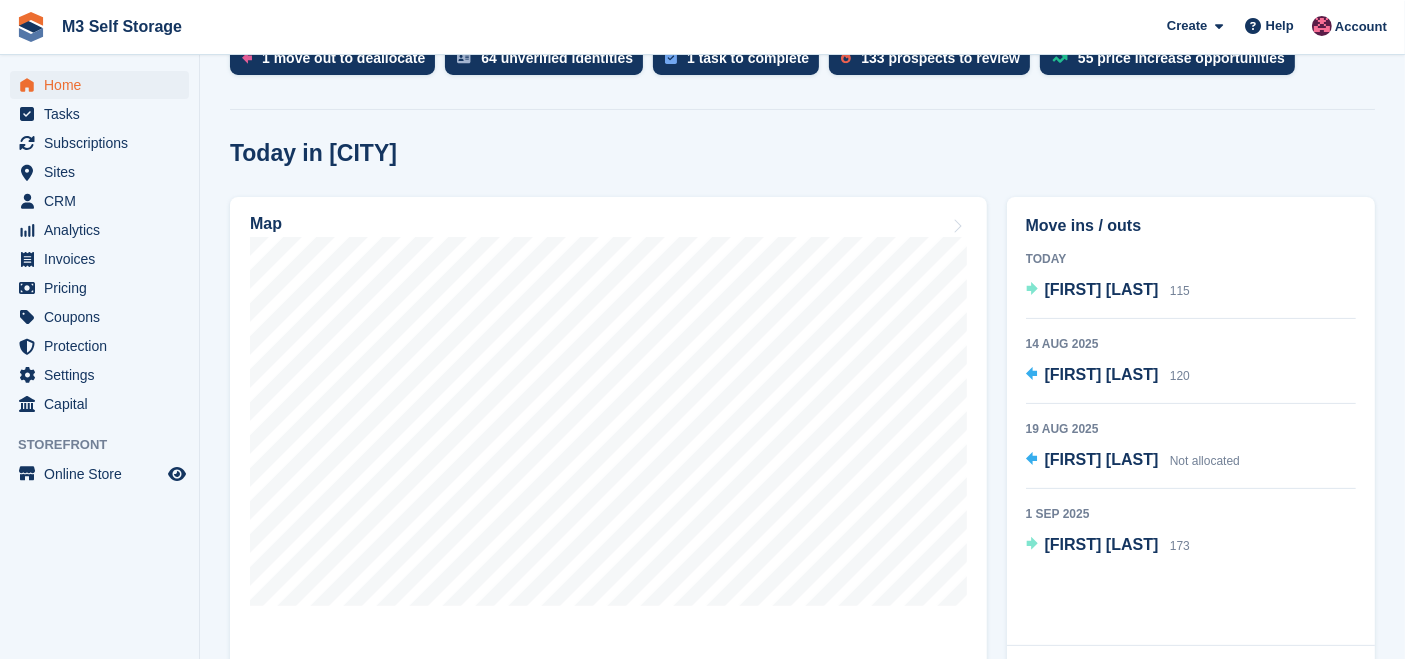 scroll, scrollTop: 444, scrollLeft: 0, axis: vertical 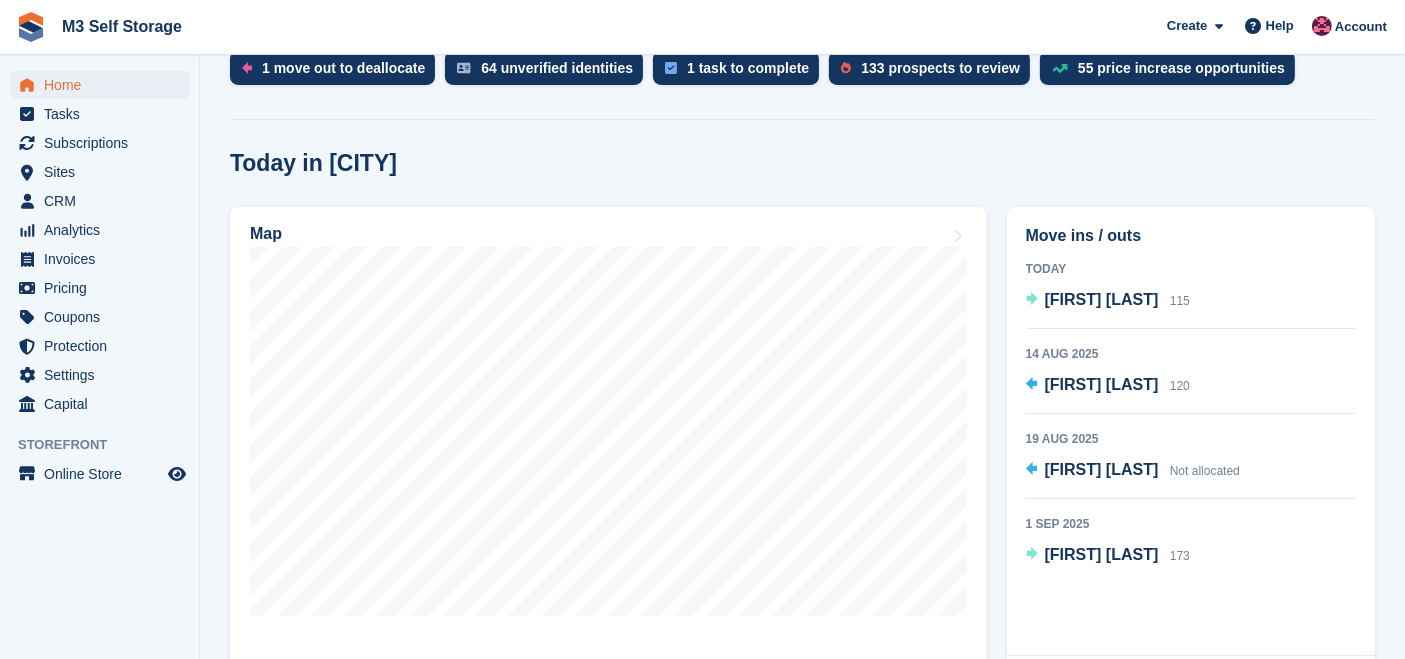 drag, startPoint x: 227, startPoint y: 159, endPoint x: 548, endPoint y: 158, distance: 321.00156 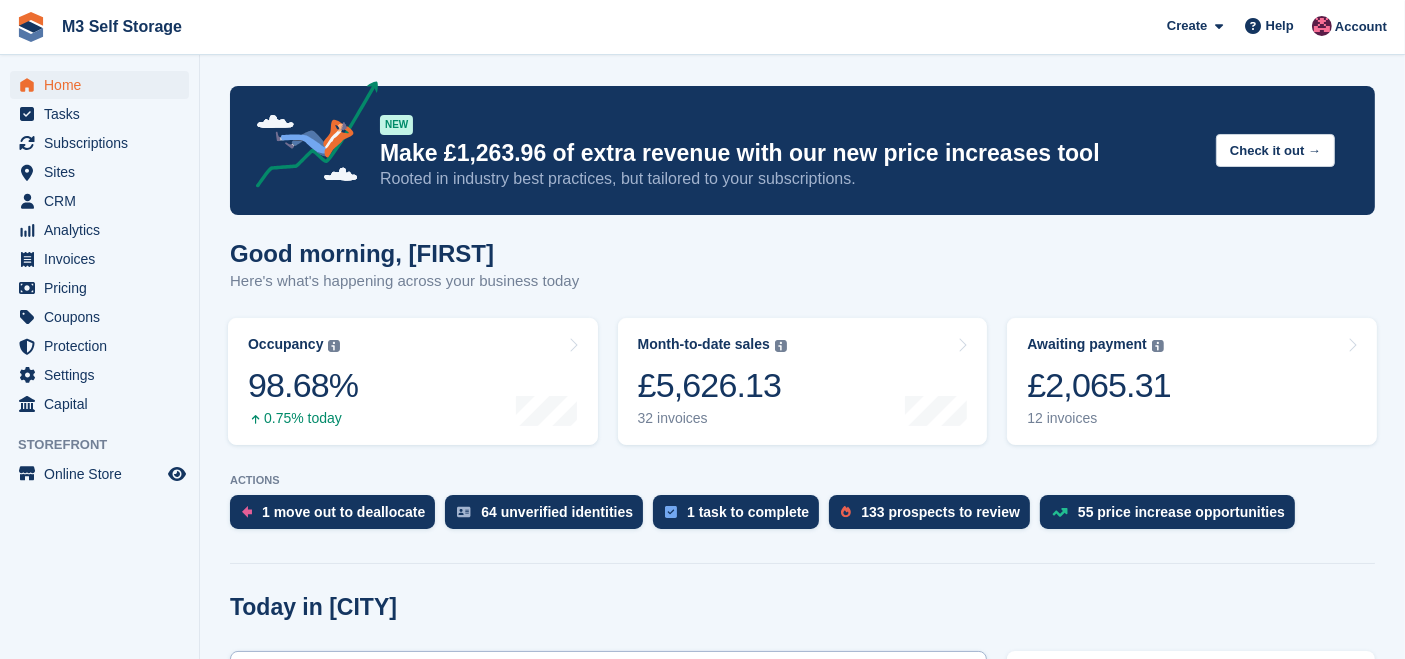 scroll, scrollTop: 0, scrollLeft: 0, axis: both 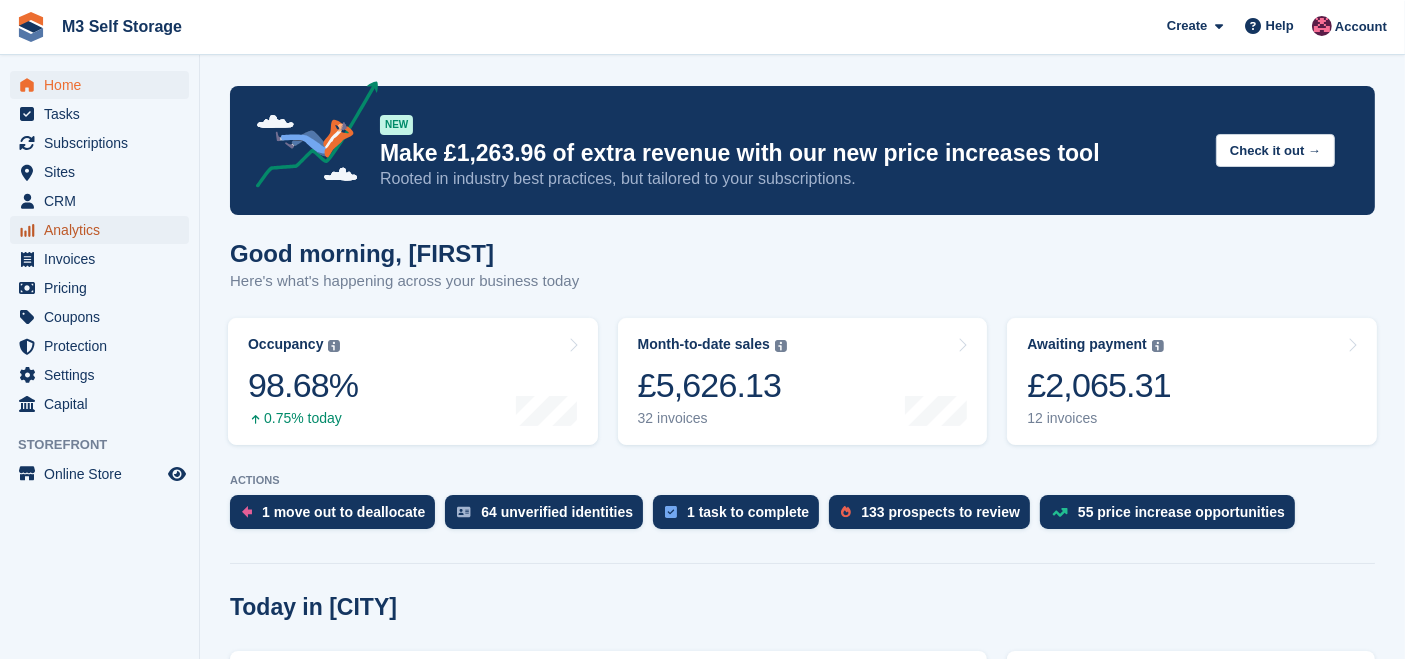 click on "Analytics" at bounding box center (104, 230) 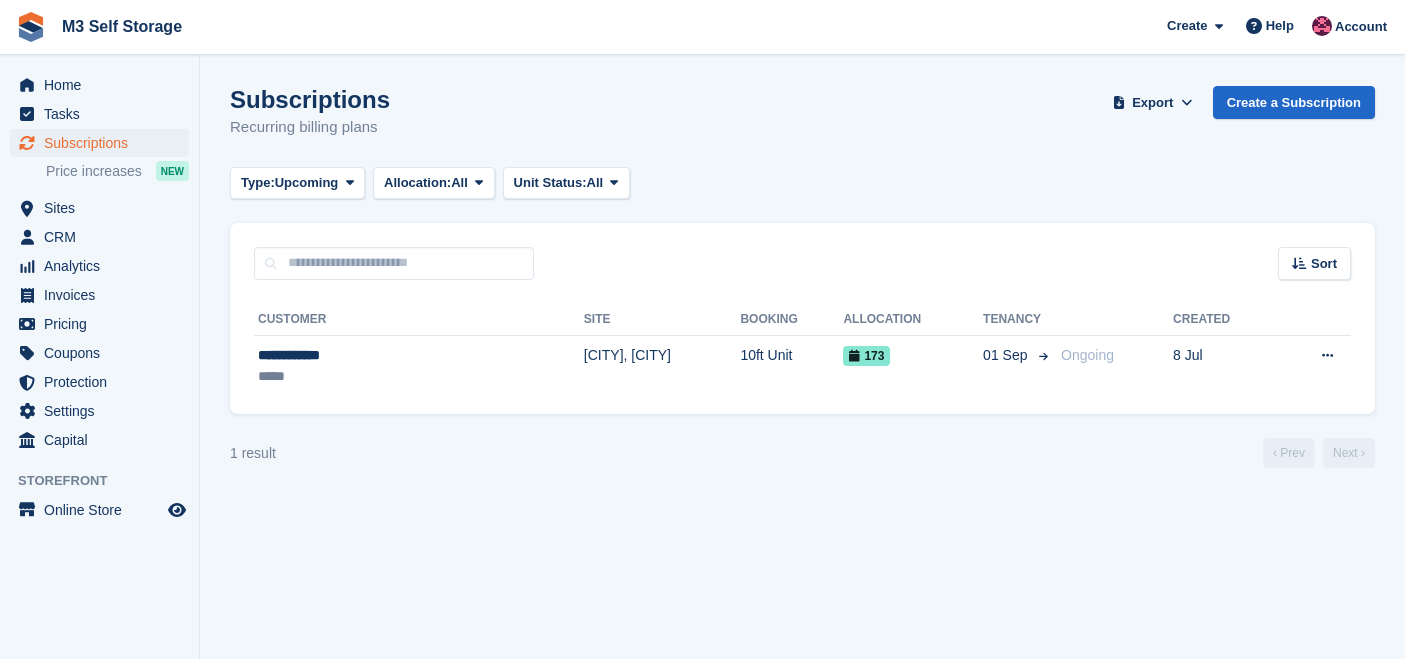 scroll, scrollTop: 0, scrollLeft: 0, axis: both 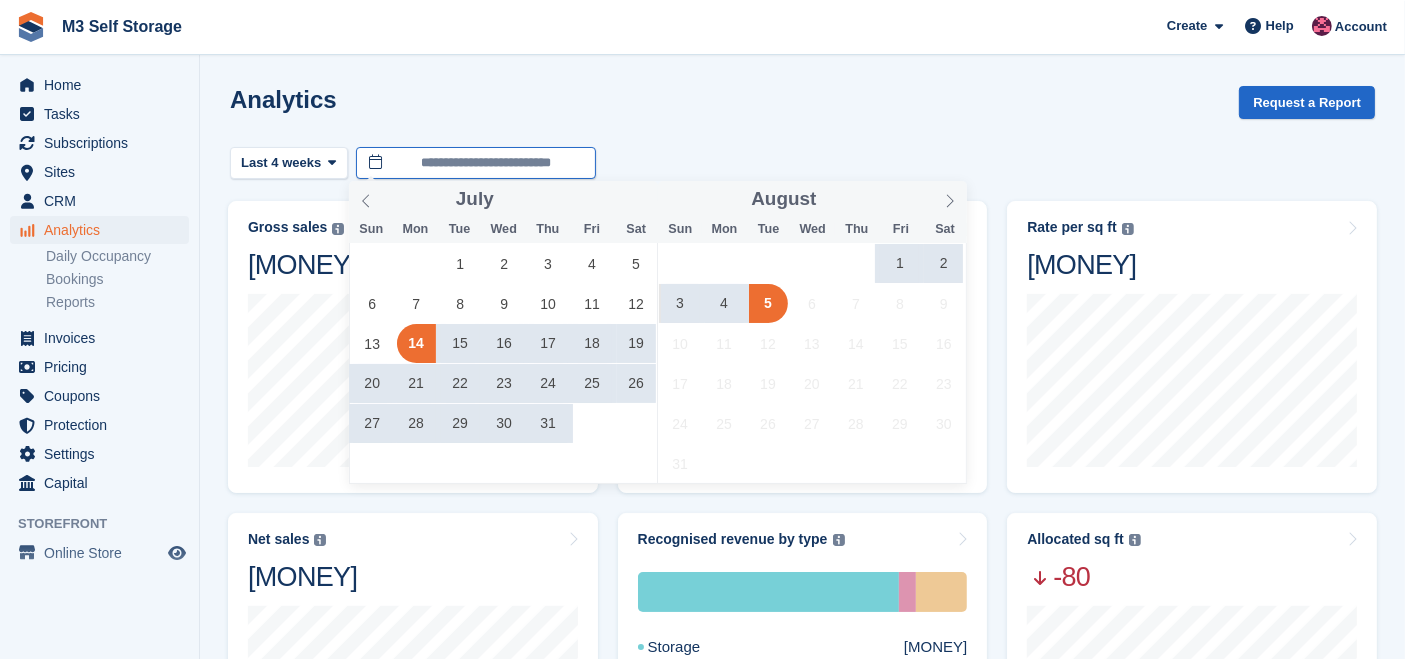 click on "**********" at bounding box center [476, 163] 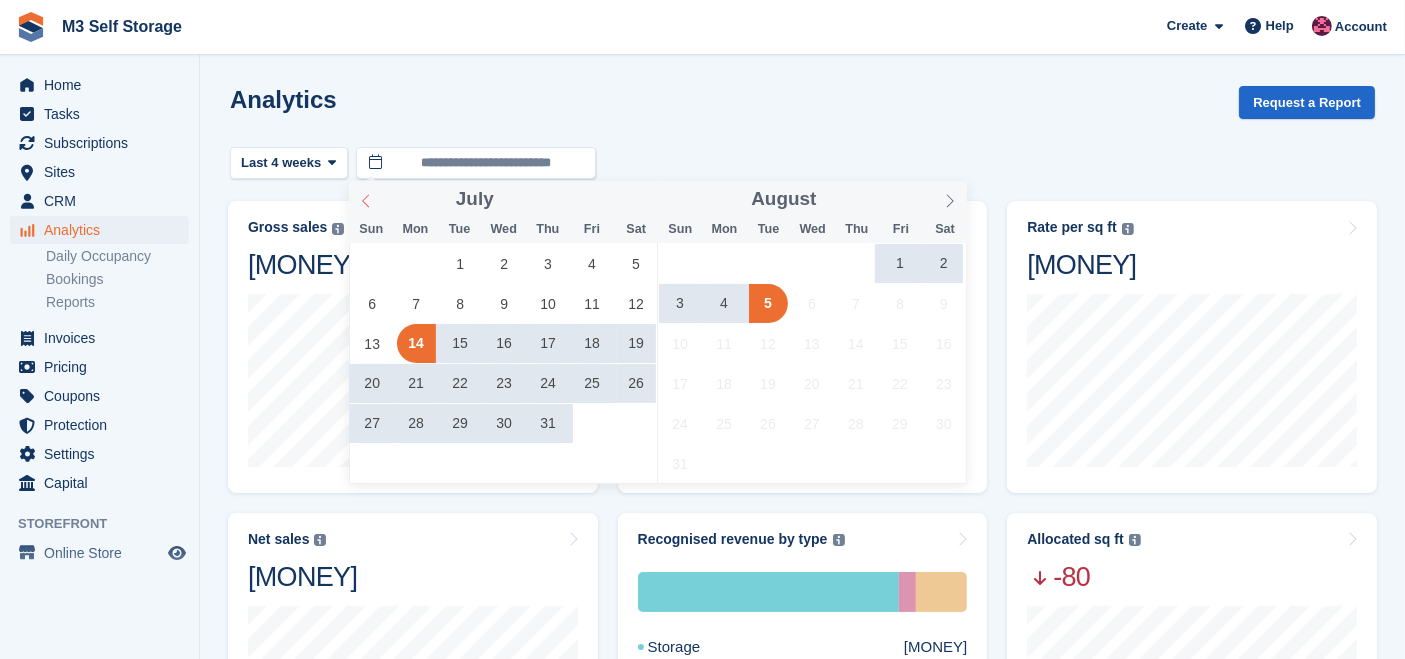 click 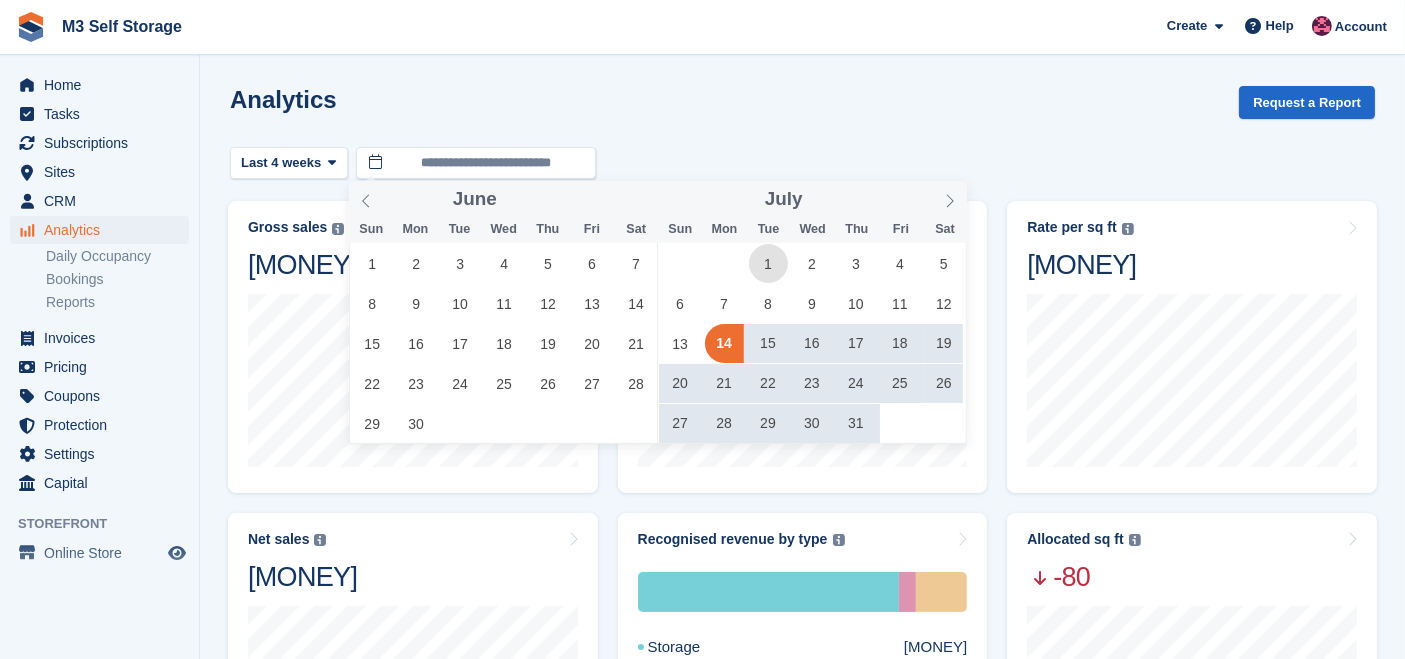 click on "1" at bounding box center (768, 263) 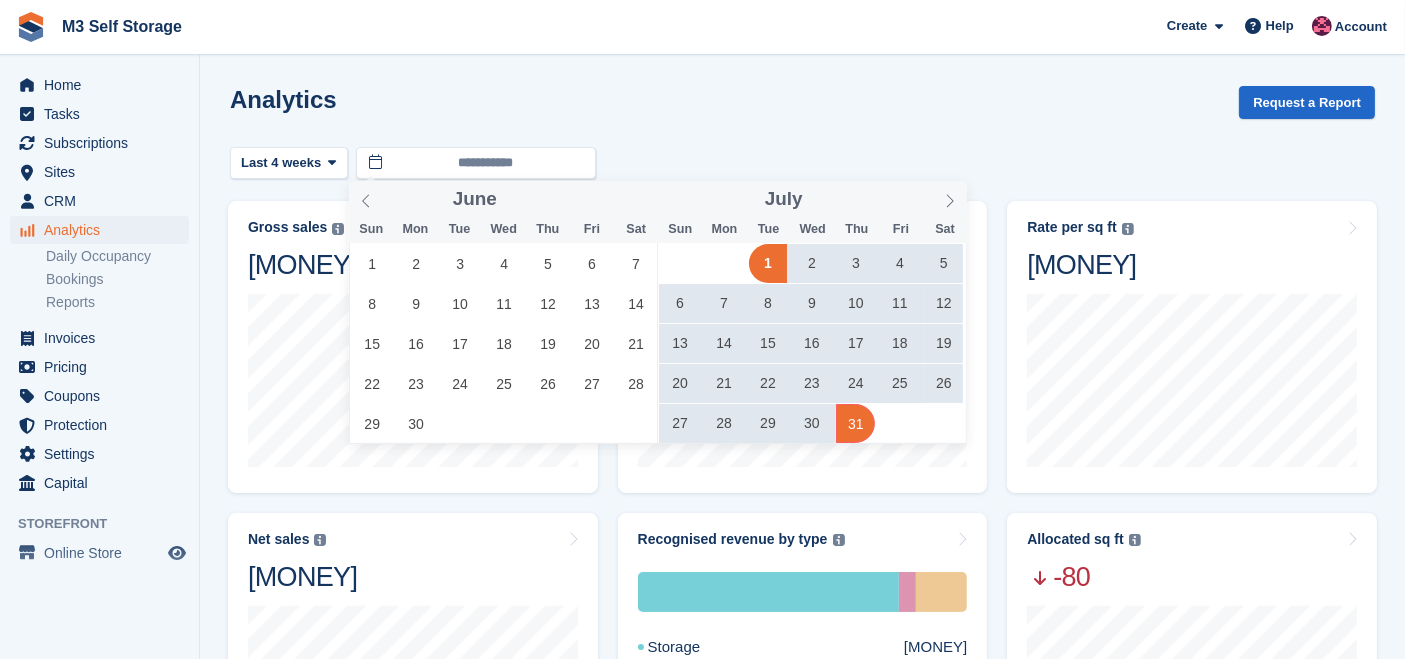 click on "31" at bounding box center (855, 423) 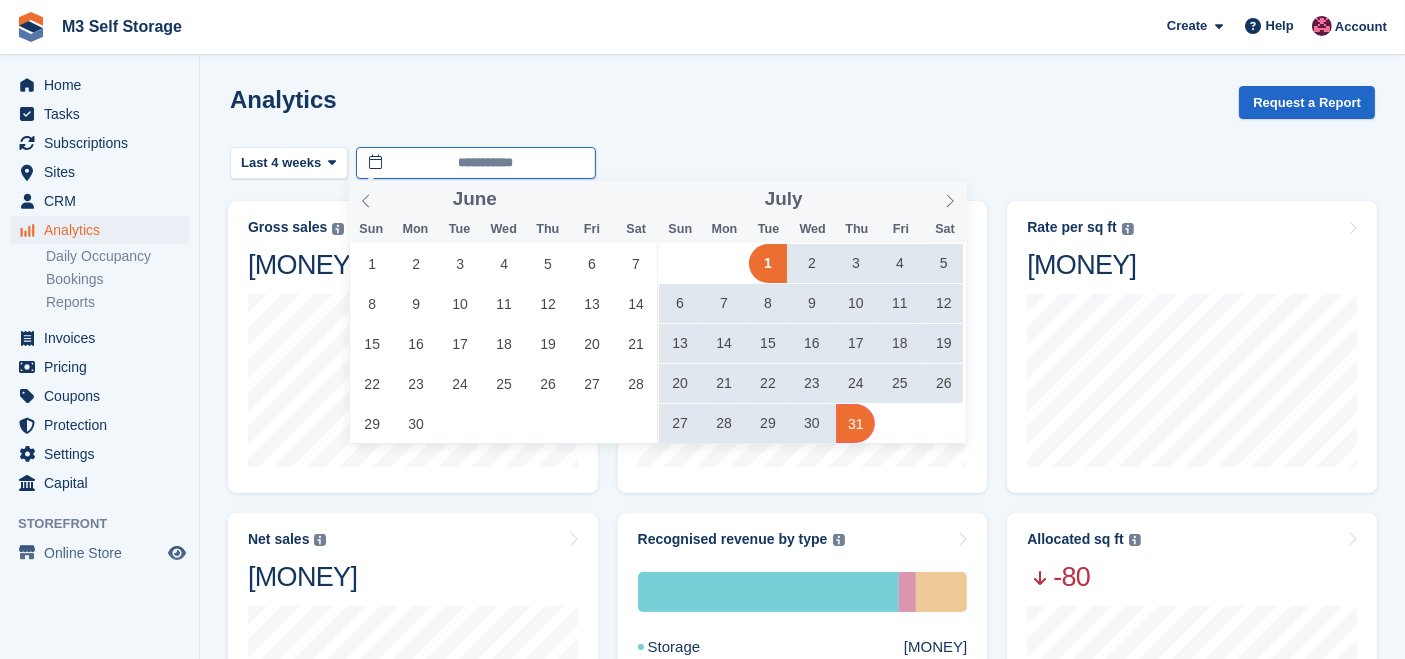 type on "**********" 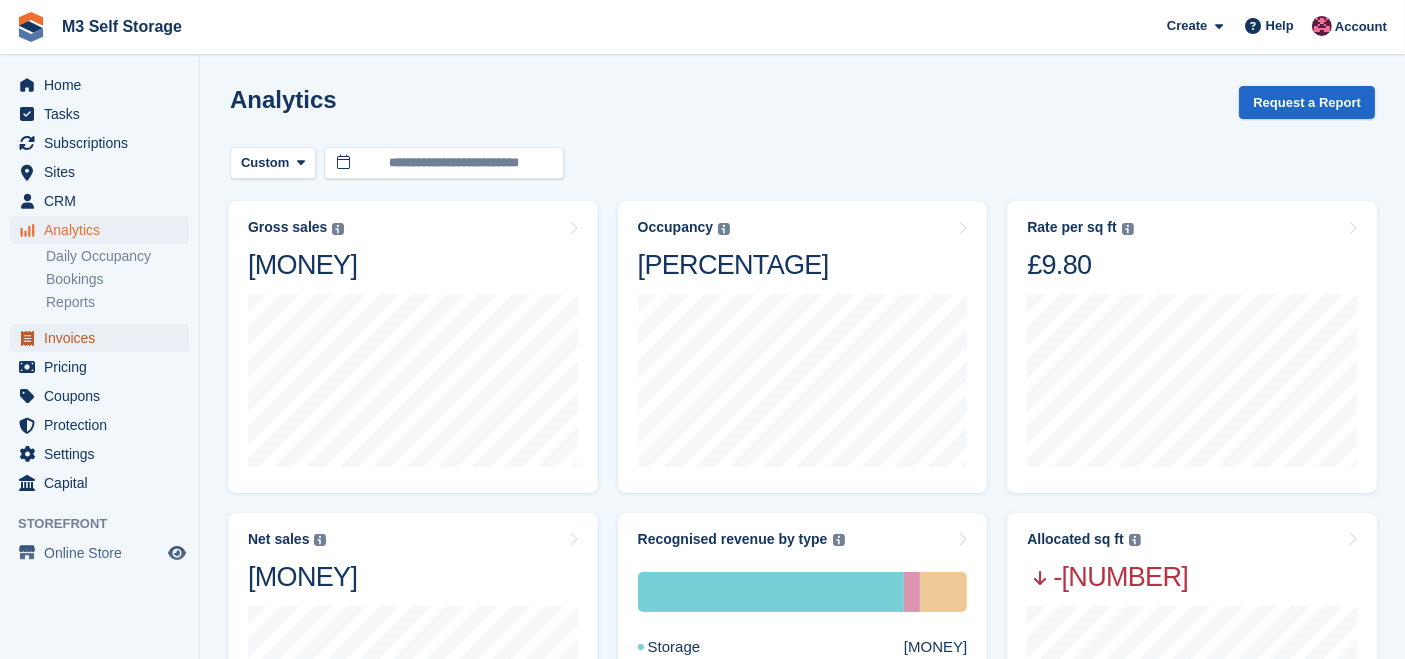 click on "Invoices" at bounding box center [104, 338] 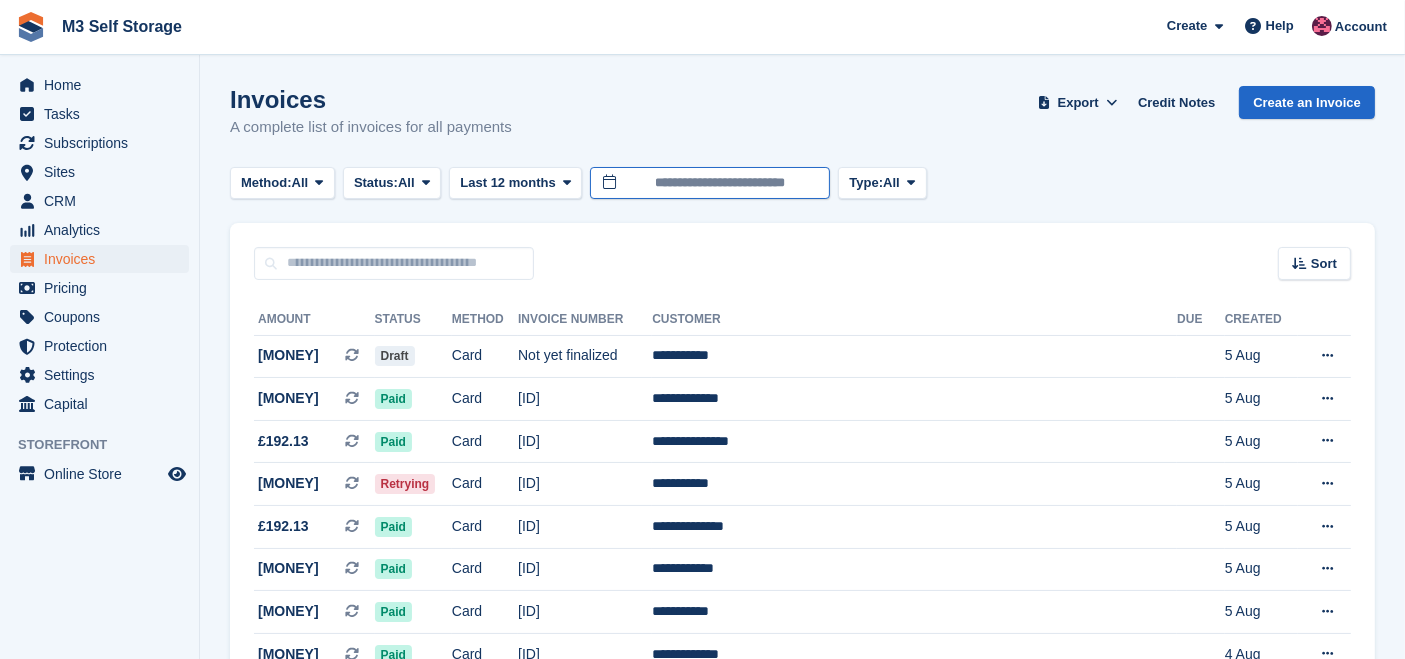 click on "**********" at bounding box center (710, 183) 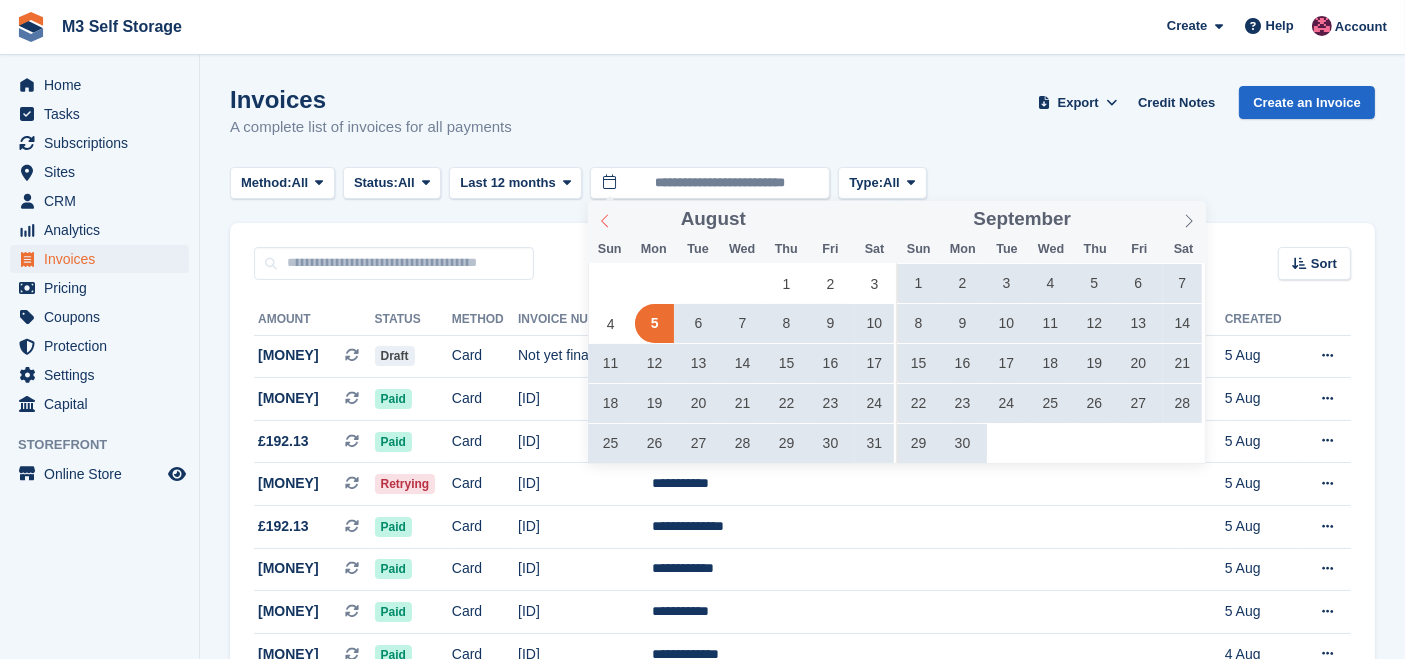 click 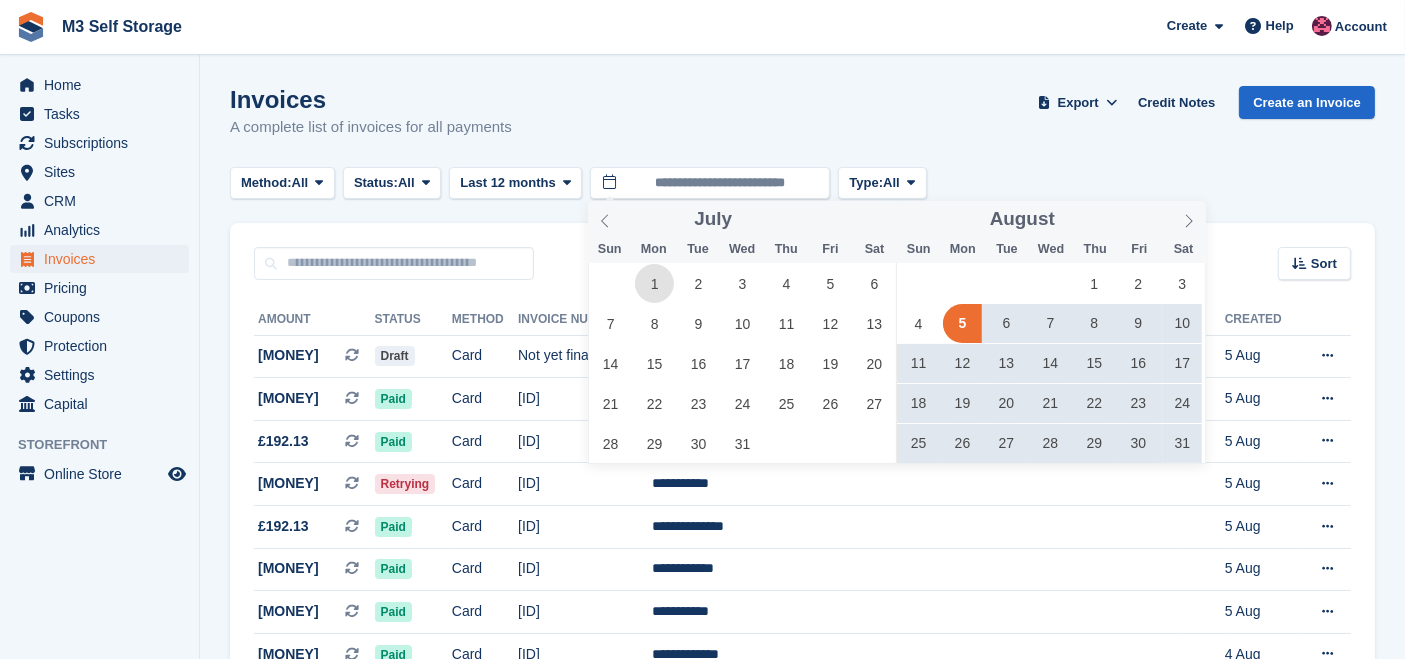 click on "1" at bounding box center [654, 283] 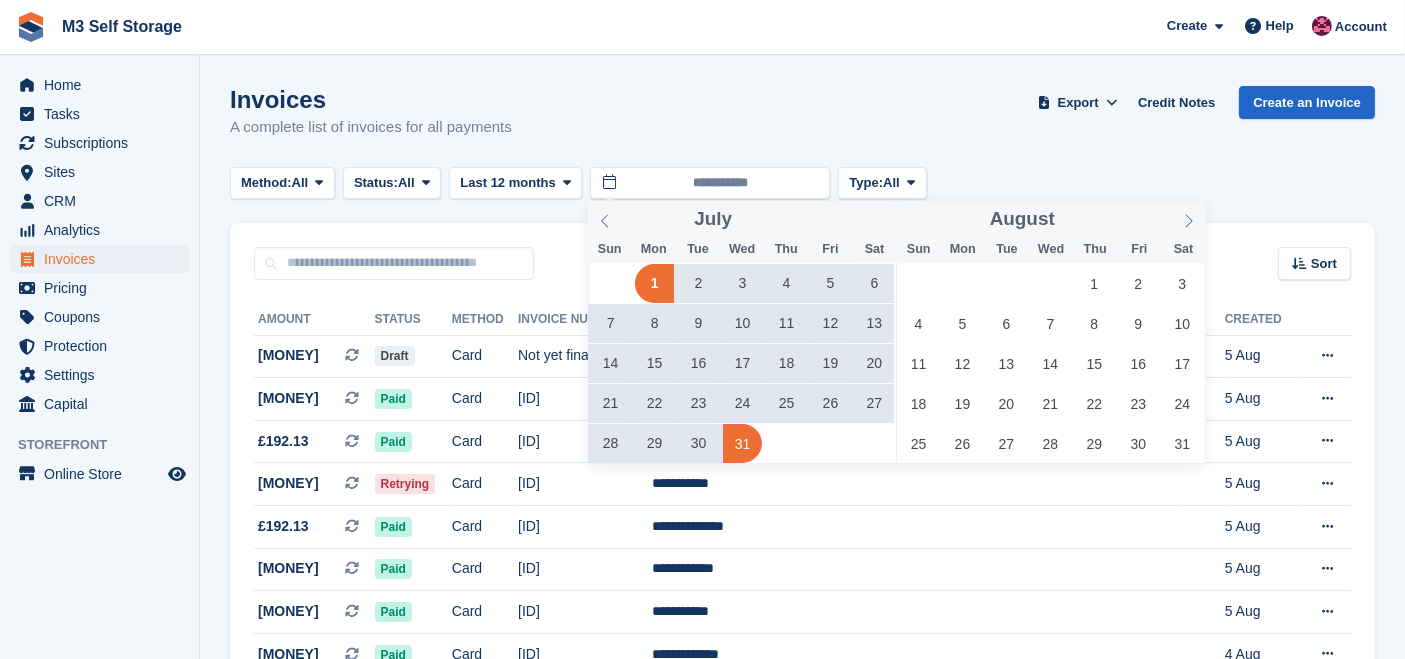 click on "31" at bounding box center [742, 443] 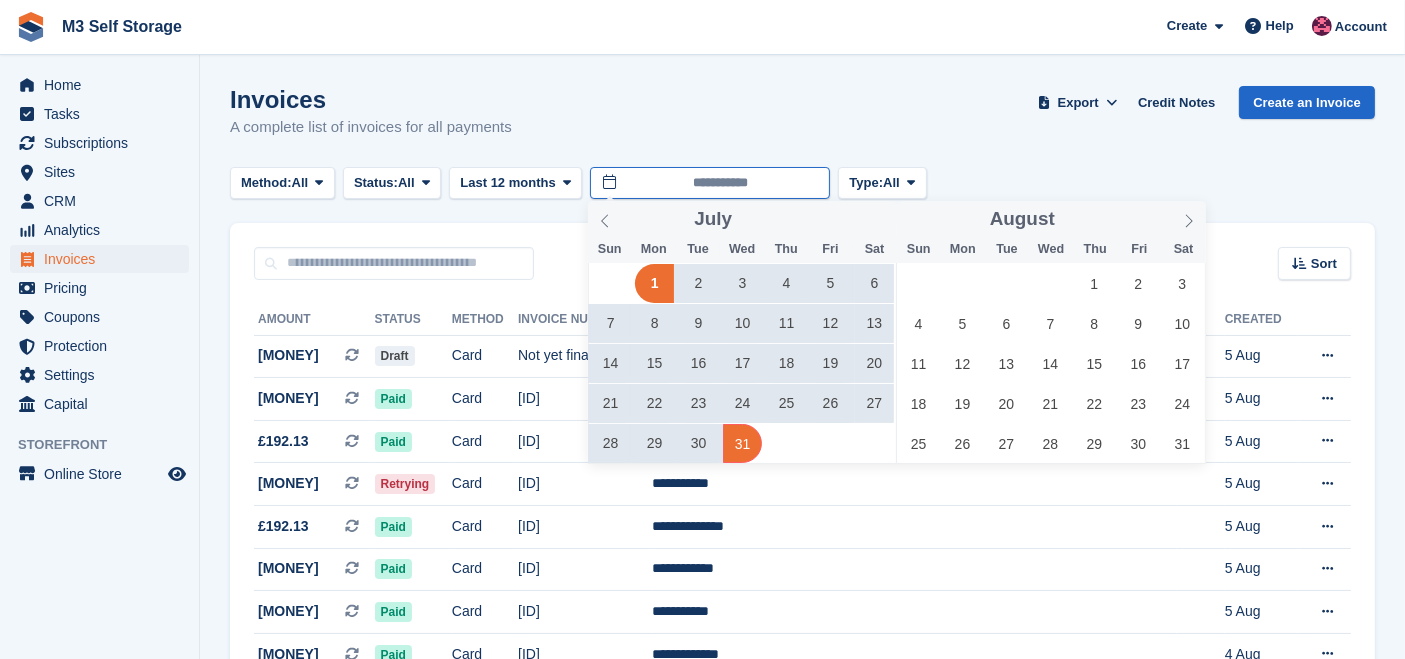type on "**********" 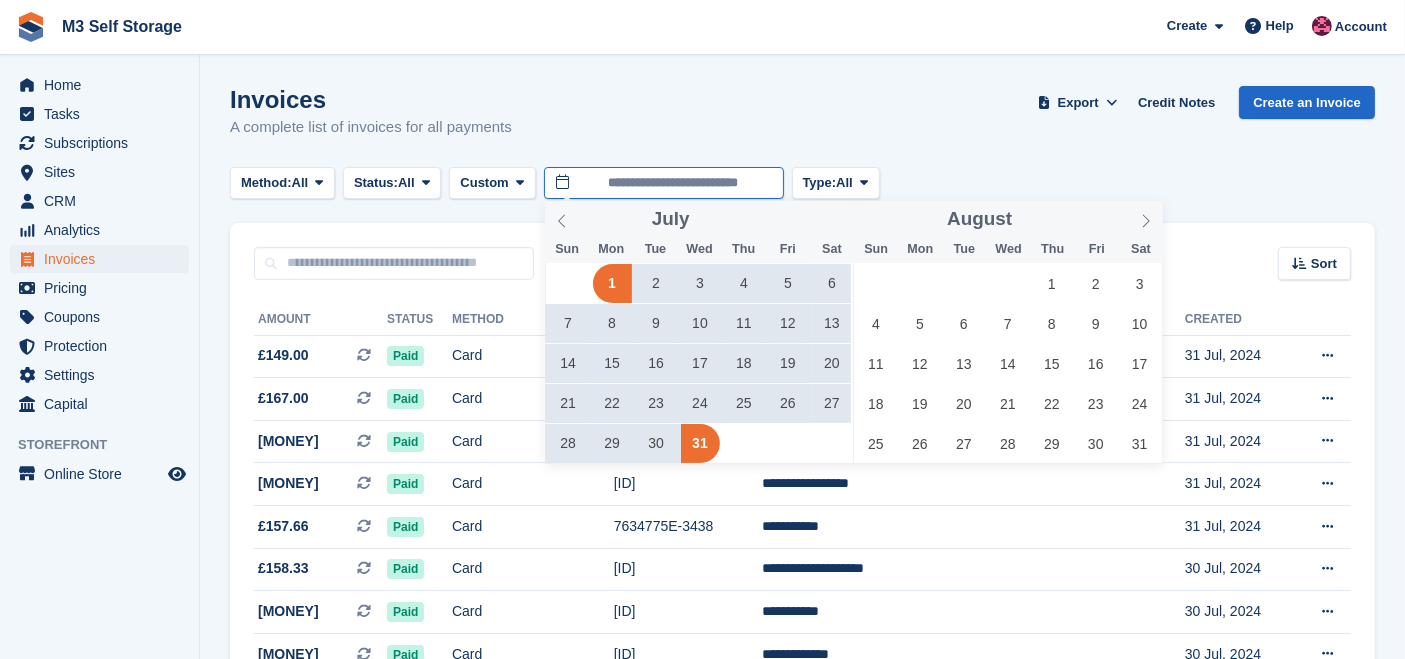 click on "**********" at bounding box center [664, 183] 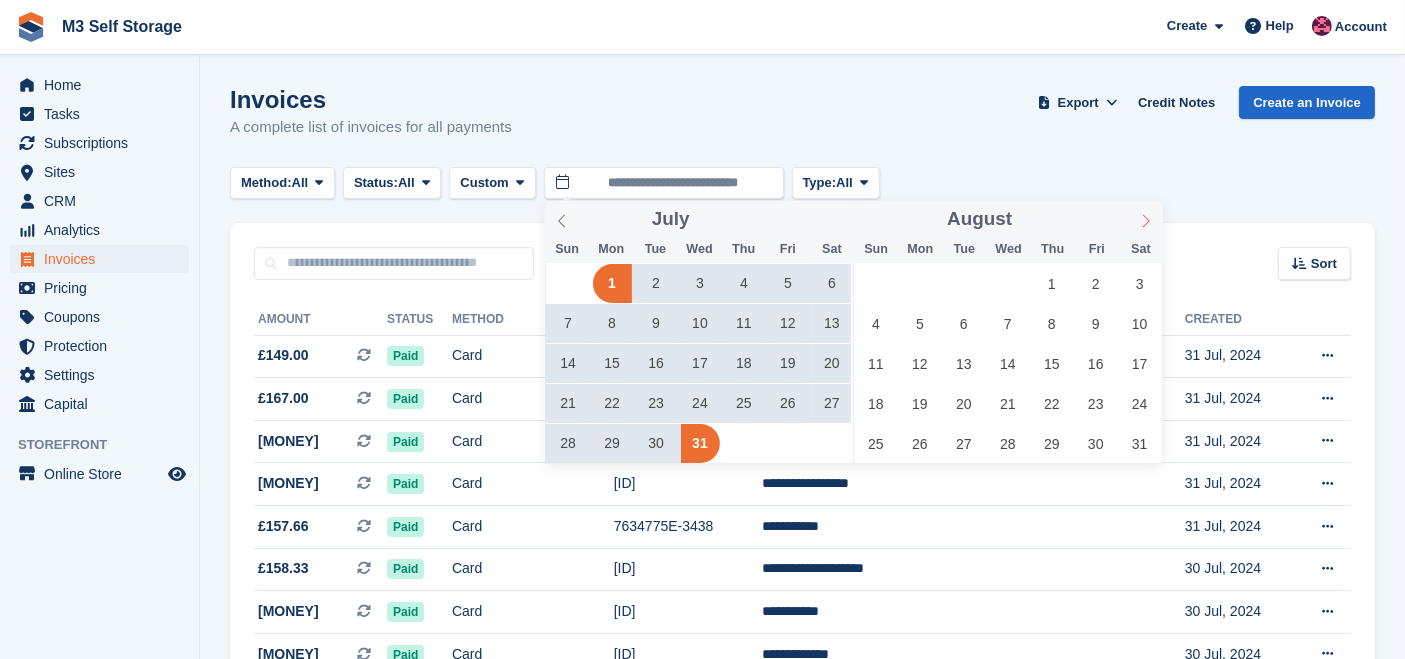 click 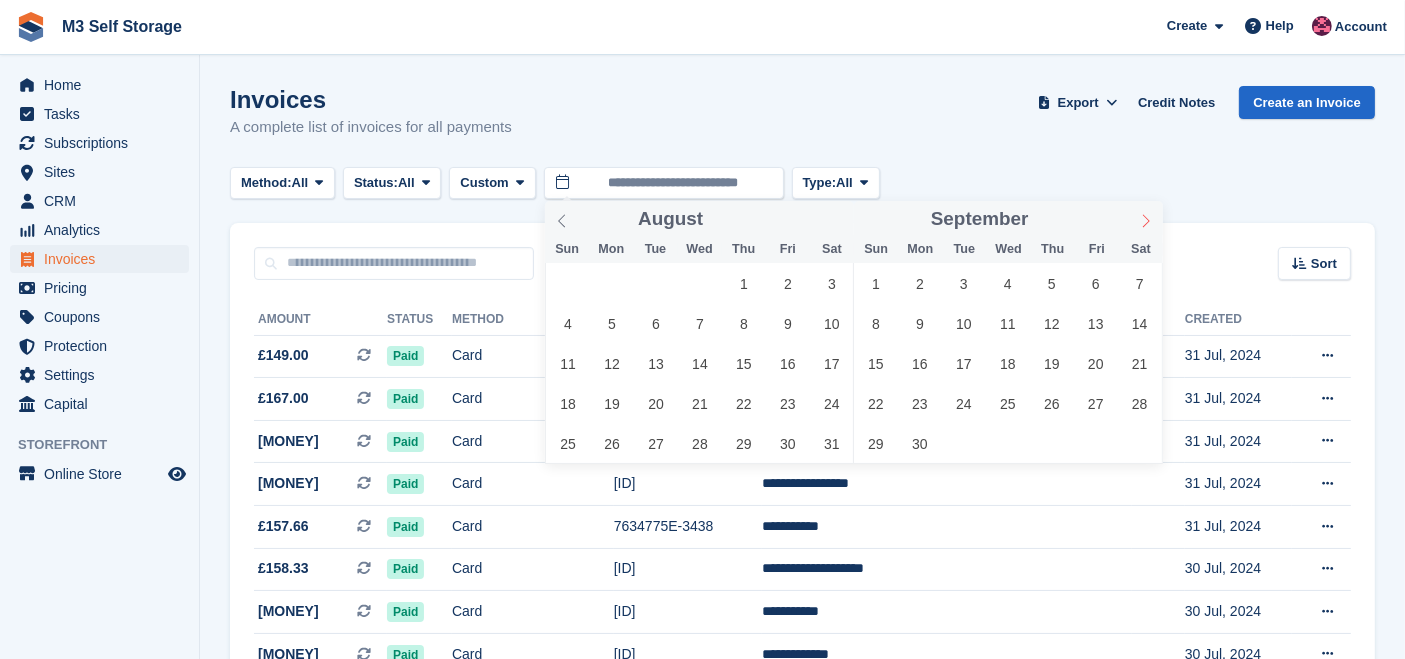 click 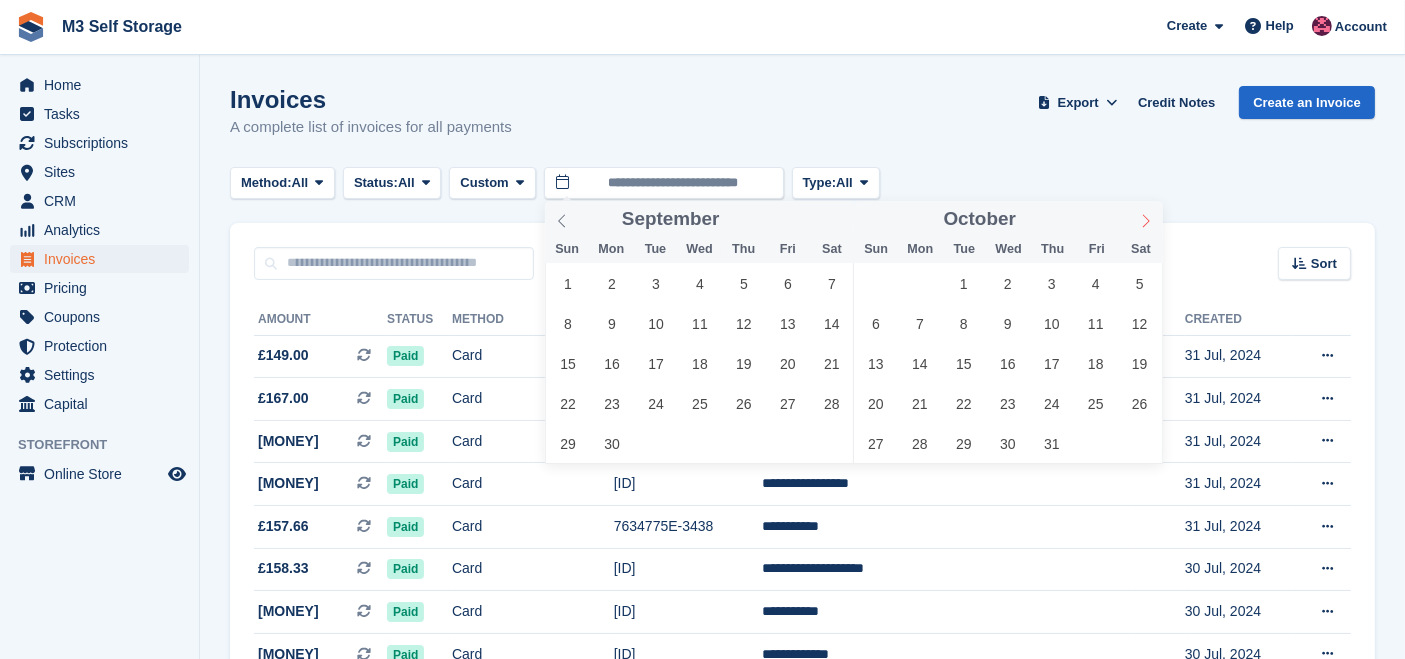 click 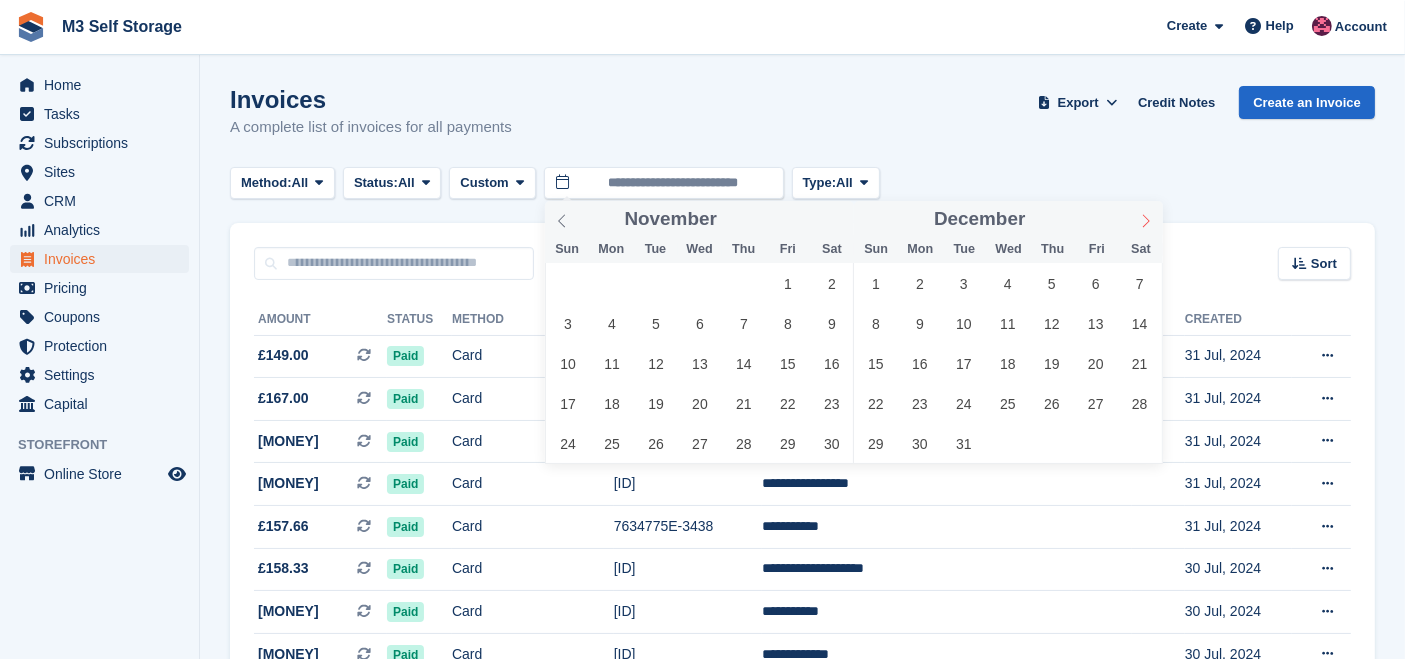 click 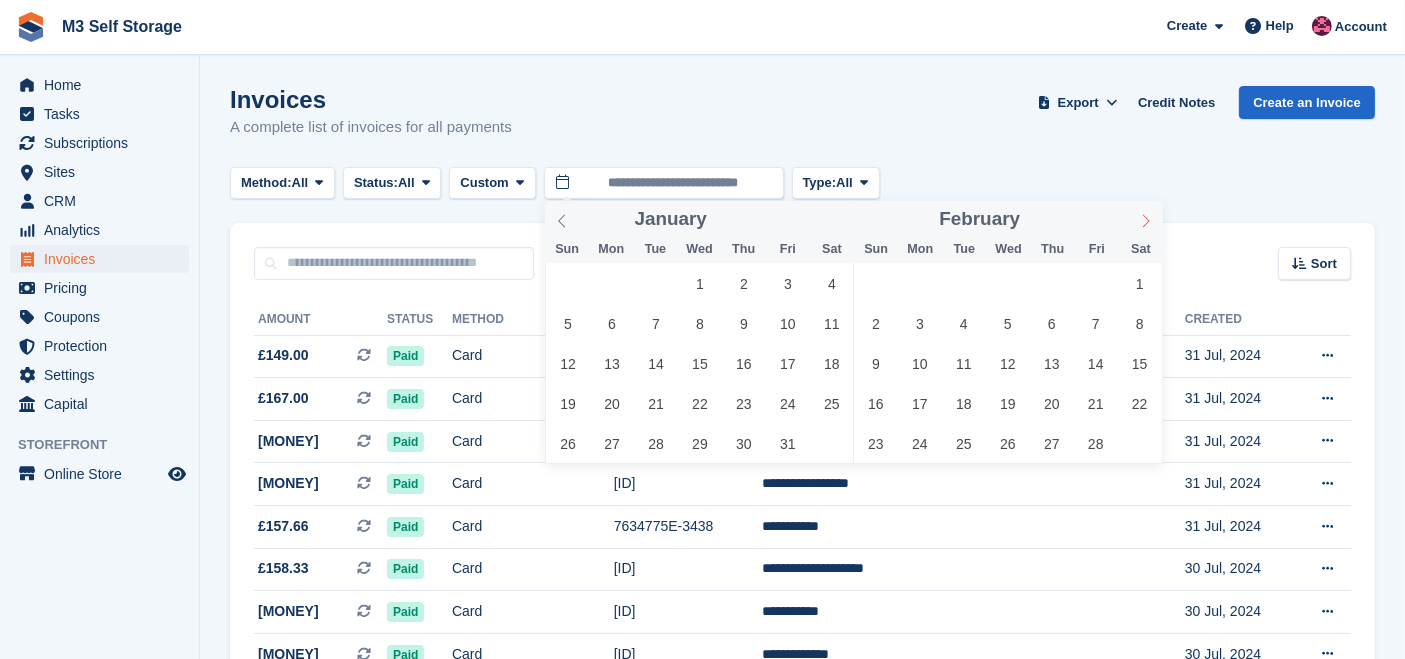 click 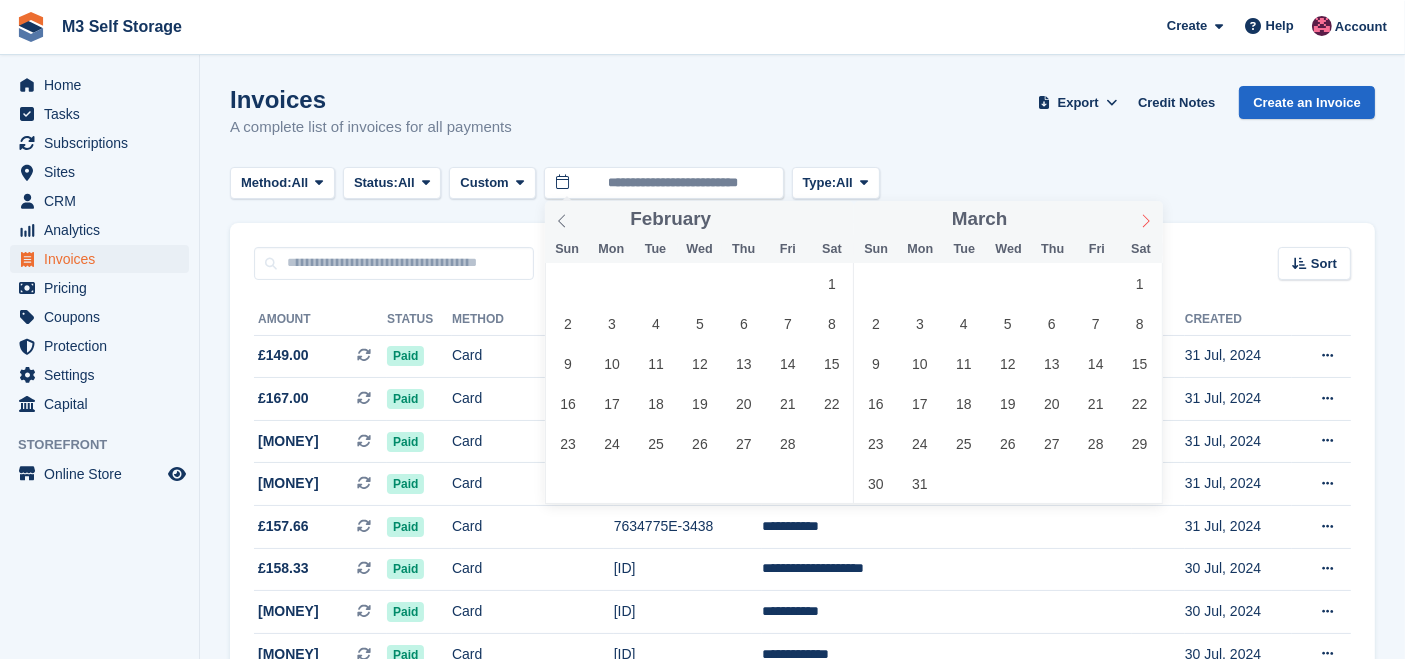click 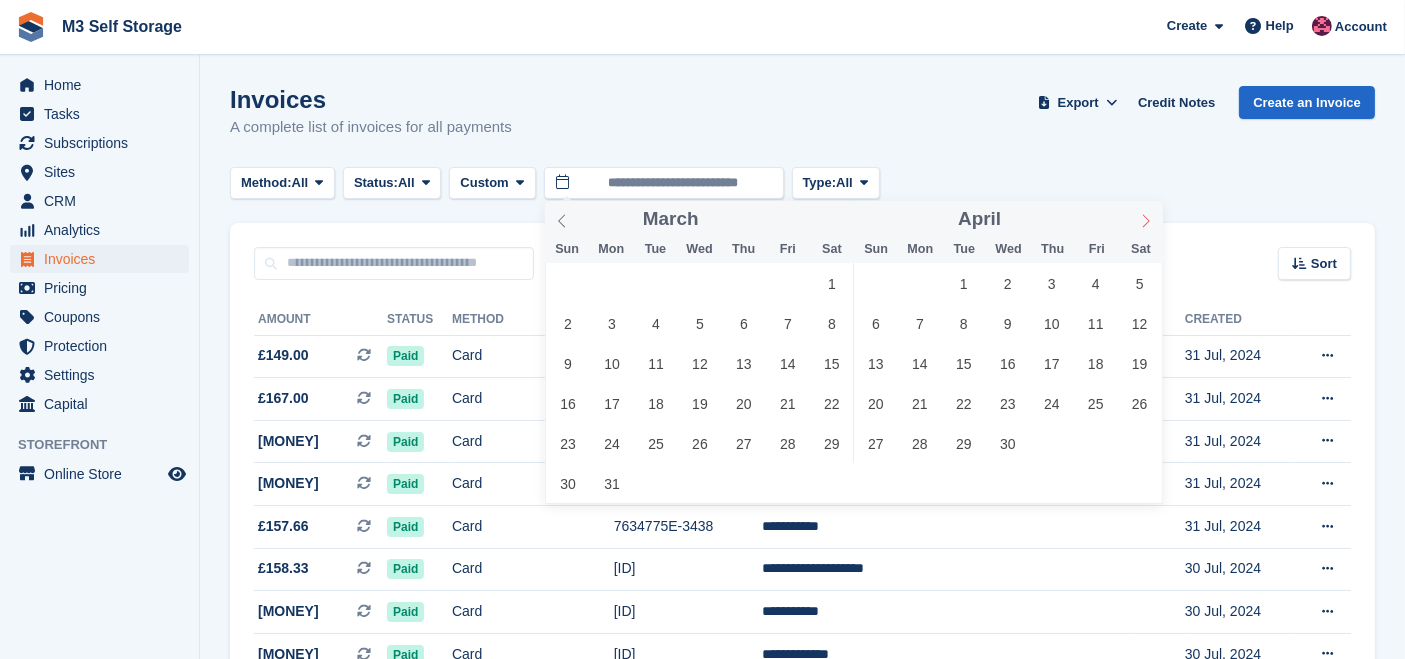 click 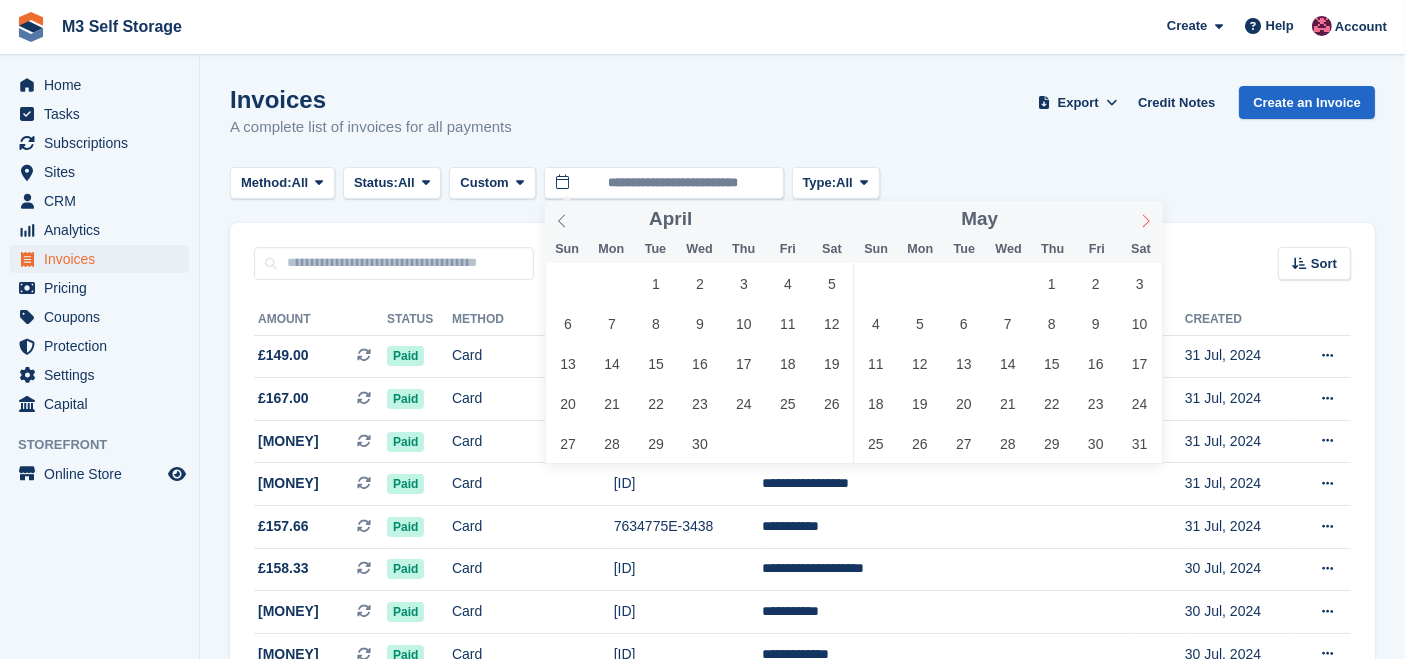click 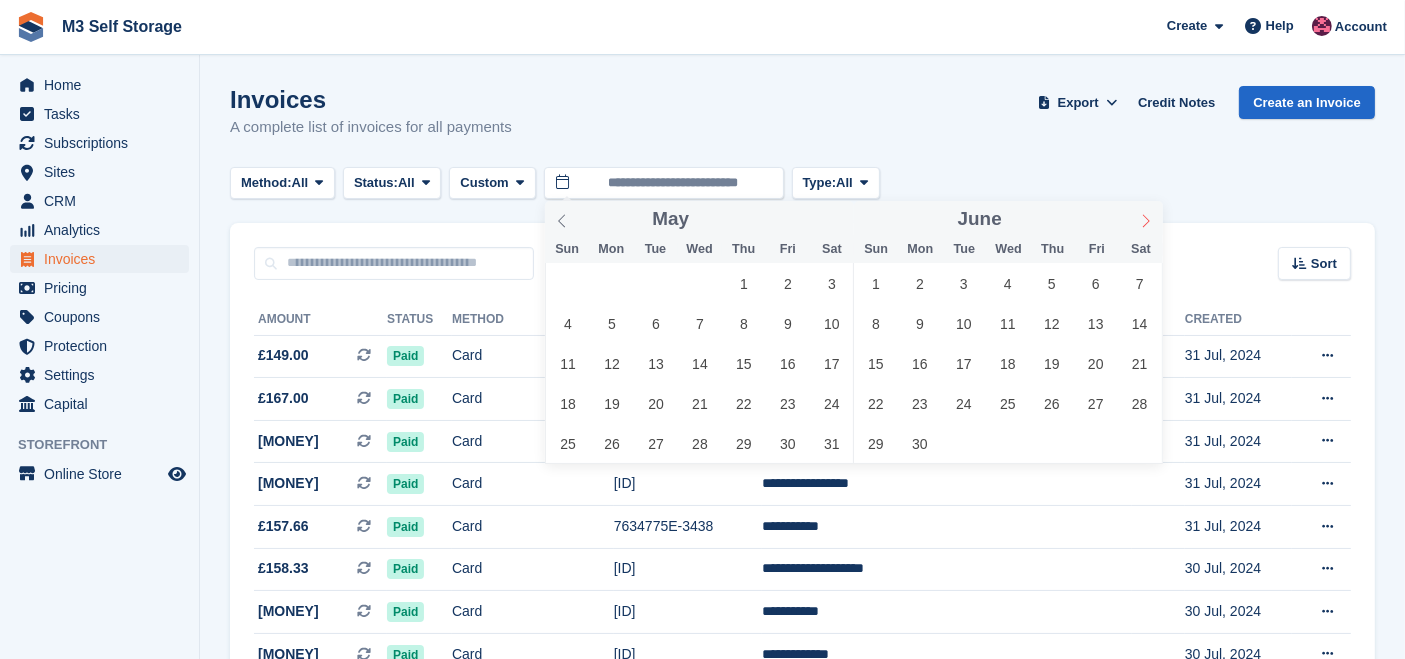 click 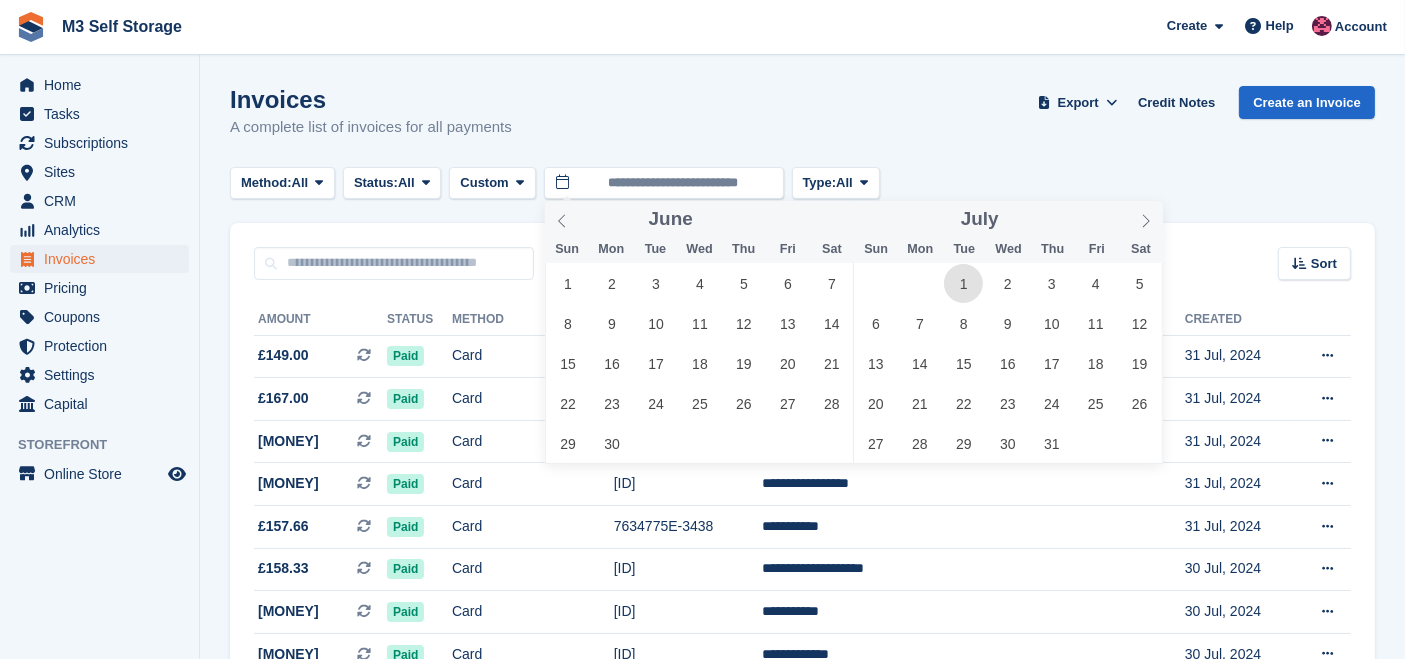 click on "1" at bounding box center (963, 283) 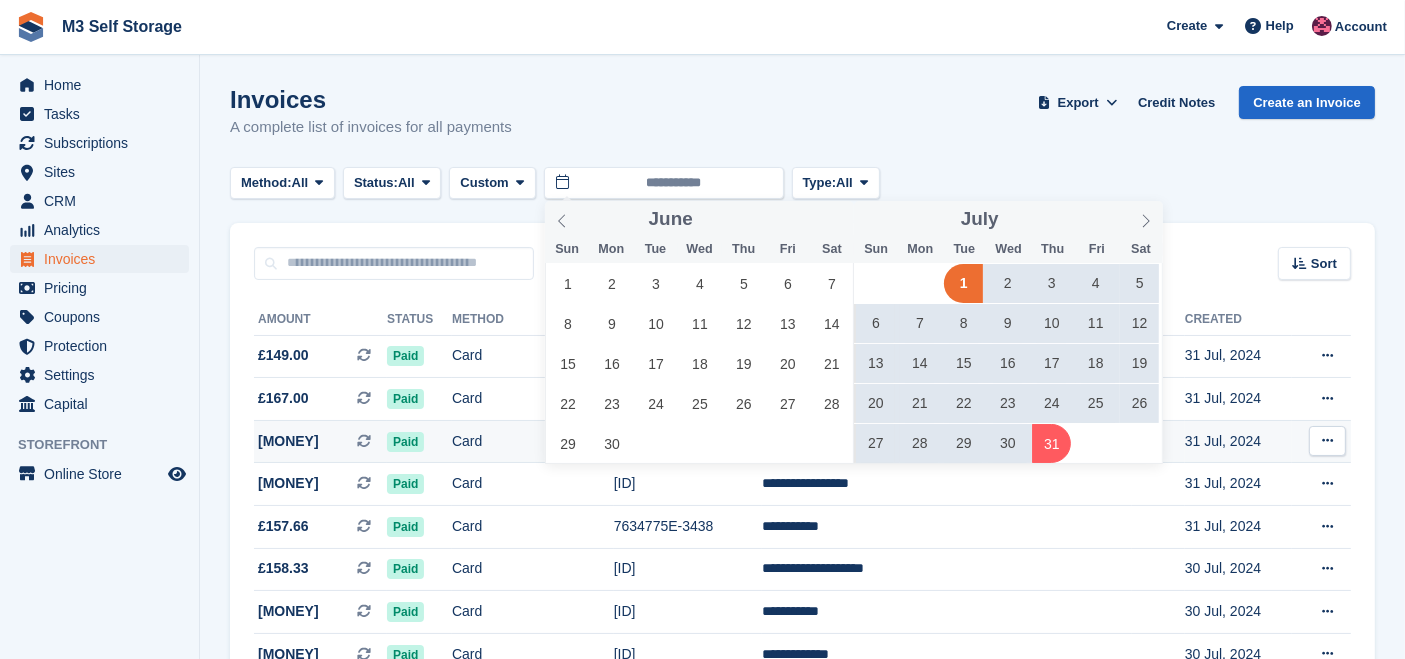 click on "31" at bounding box center (1051, 443) 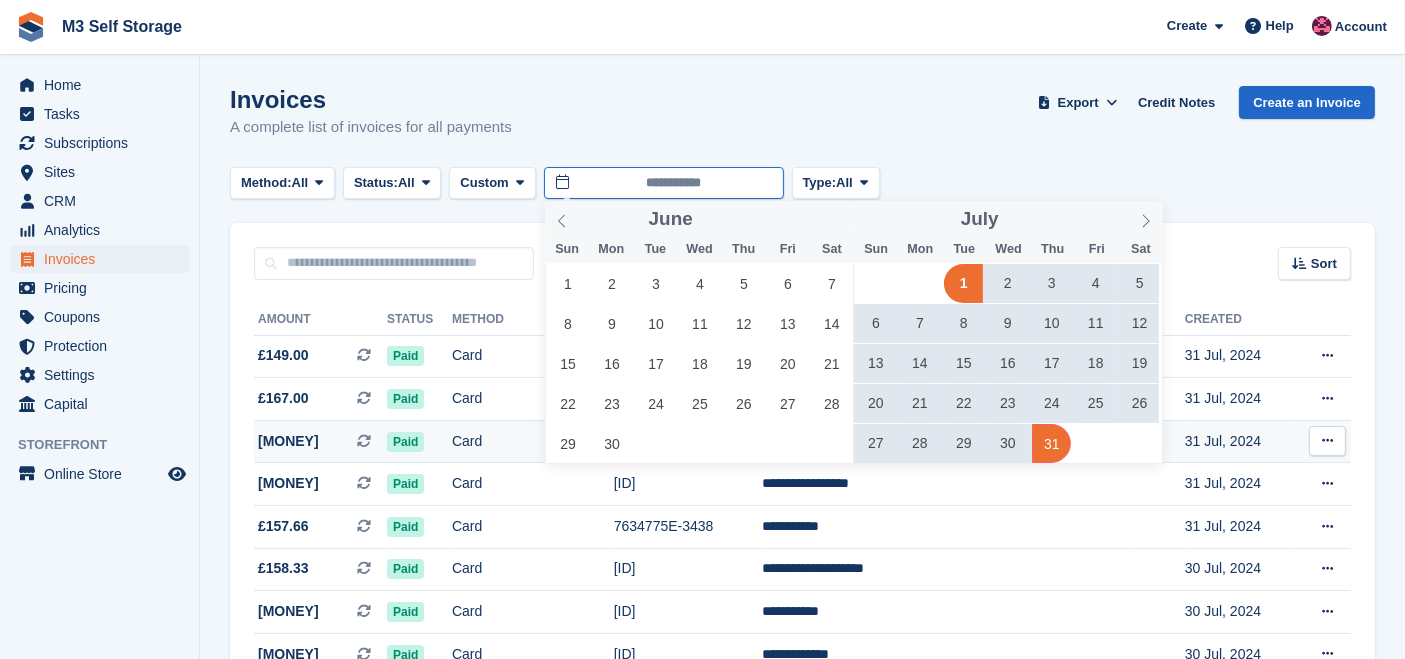 type on "**********" 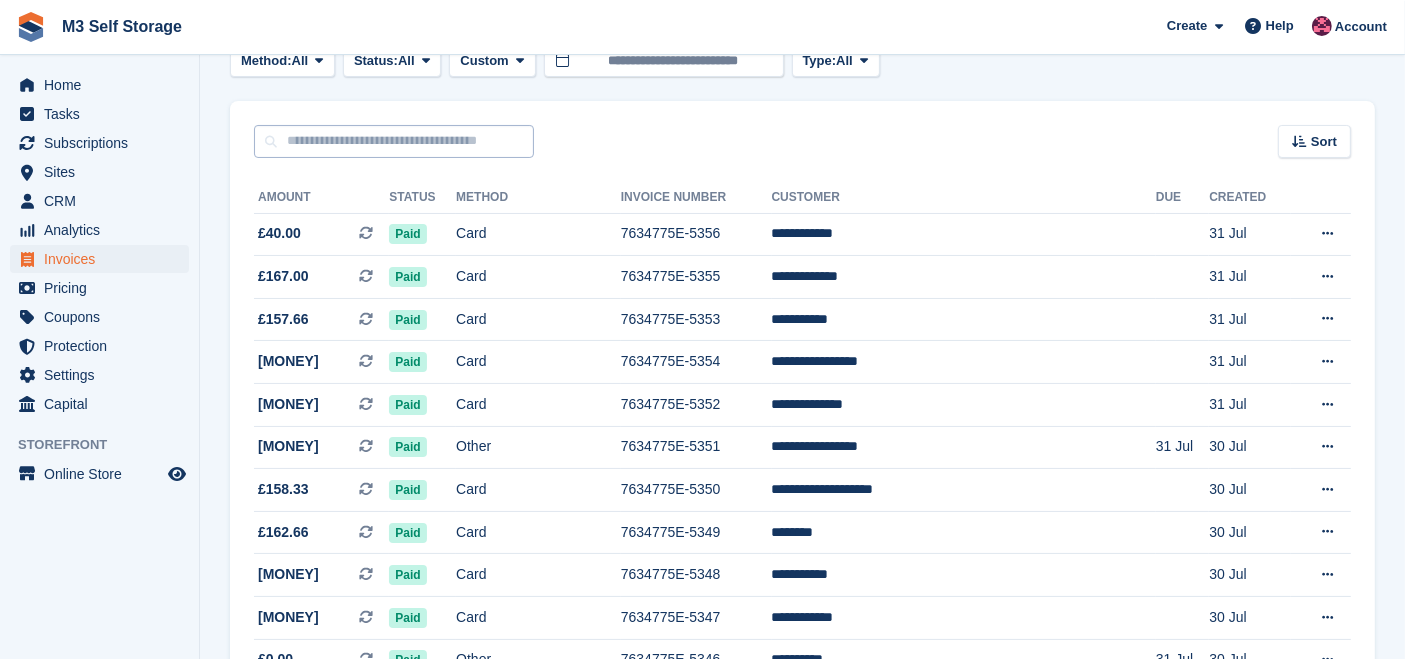 scroll, scrollTop: 0, scrollLeft: 0, axis: both 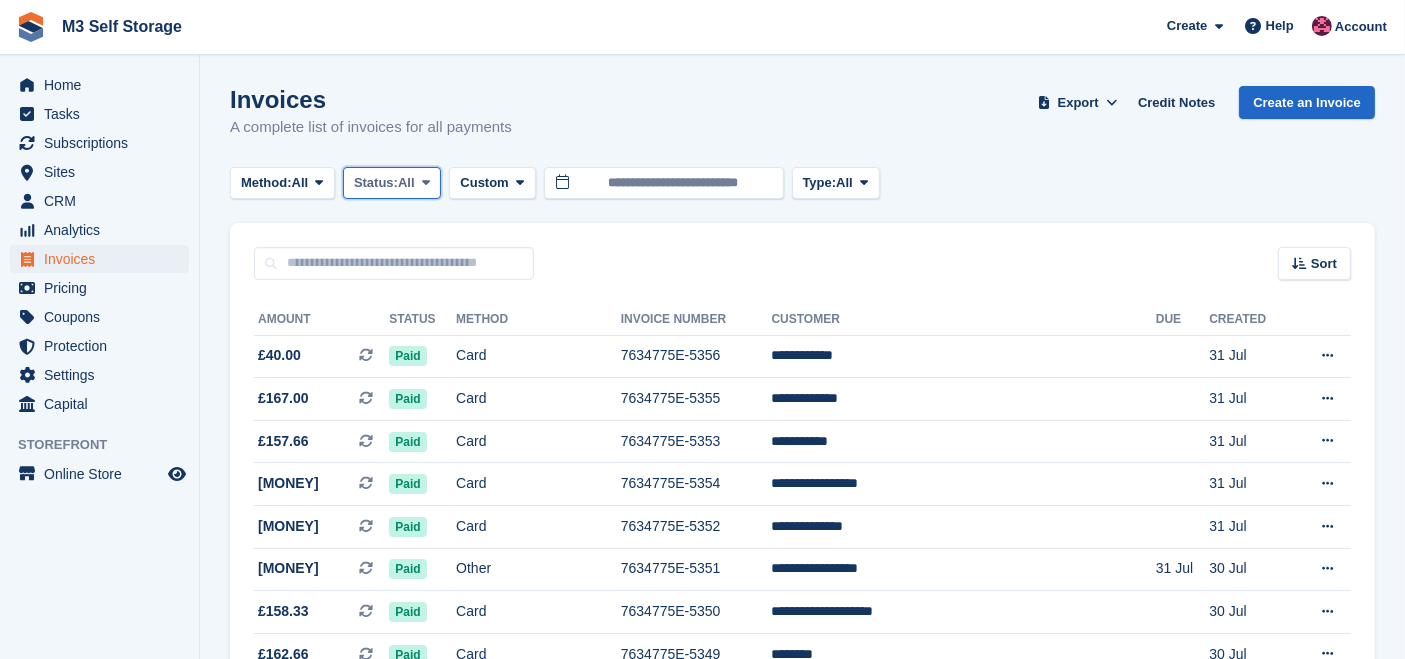 click on "Status:
All" at bounding box center (392, 183) 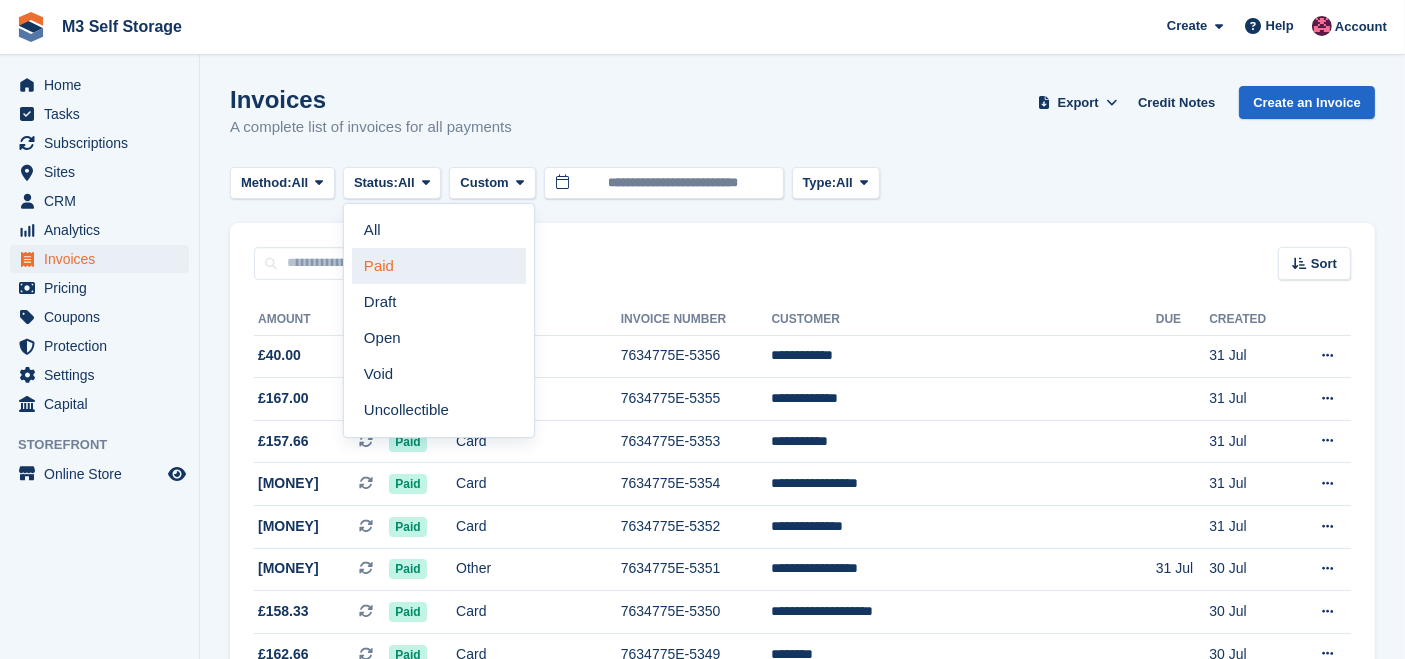 click on "Paid" at bounding box center [439, 266] 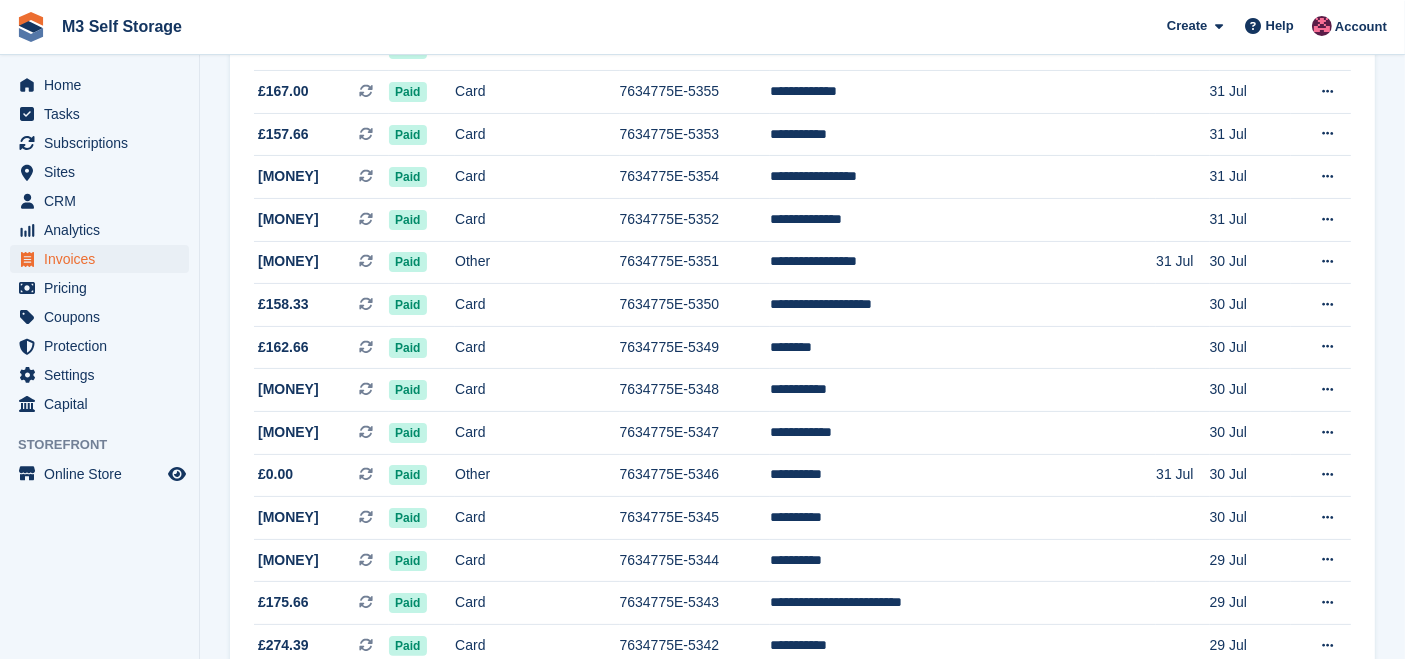 scroll, scrollTop: 0, scrollLeft: 0, axis: both 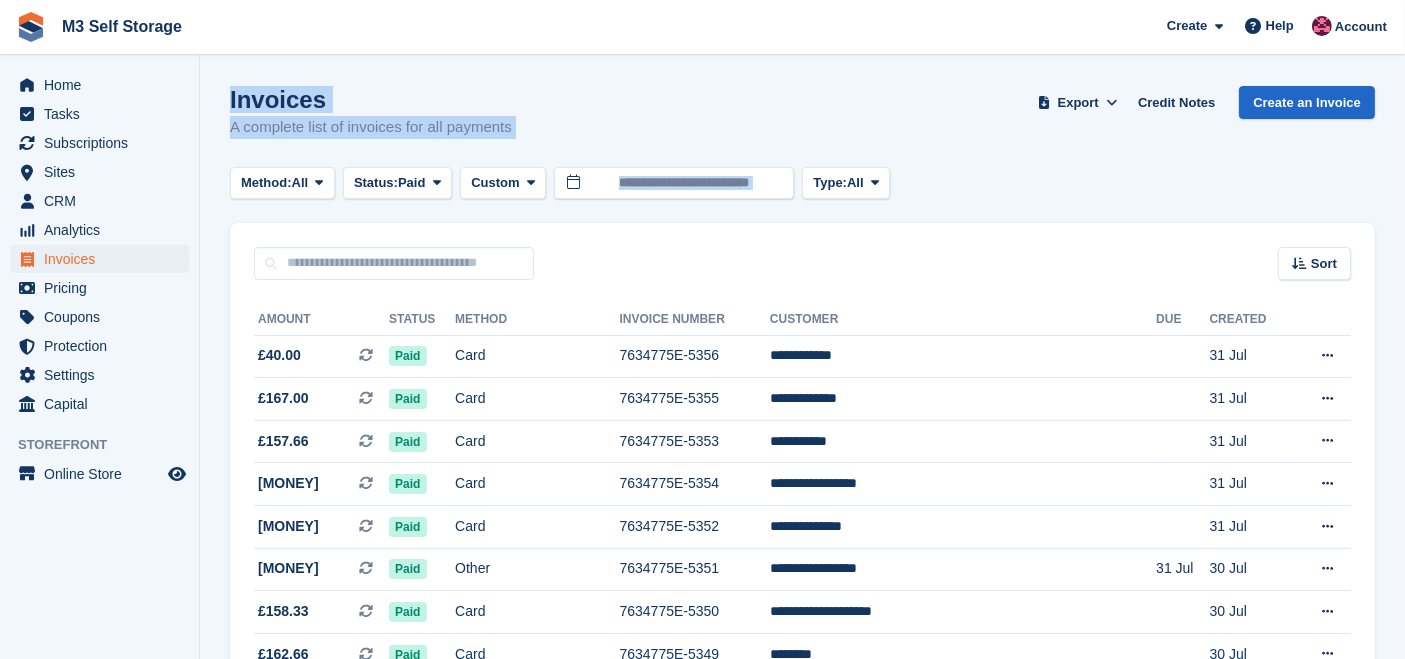 drag, startPoint x: 227, startPoint y: 93, endPoint x: 976, endPoint y: 192, distance: 755.5144 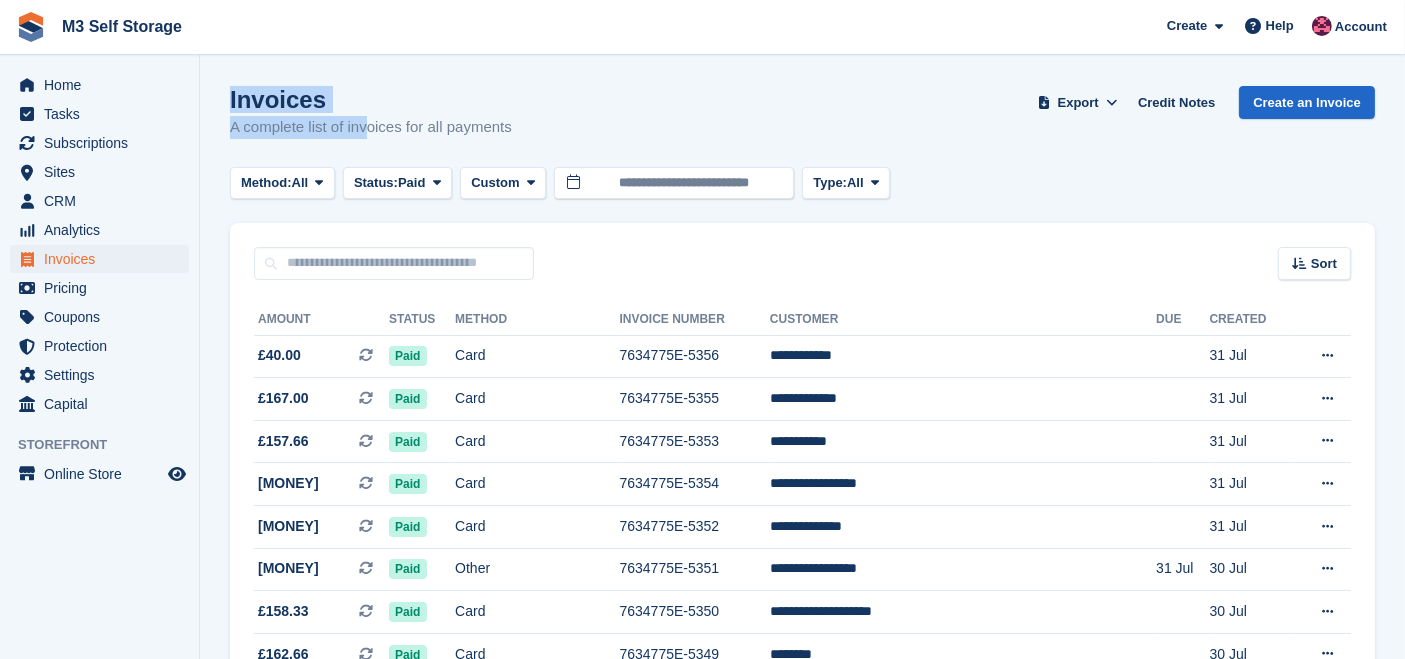 drag, startPoint x: 228, startPoint y: 104, endPoint x: 428, endPoint y: 115, distance: 200.30228 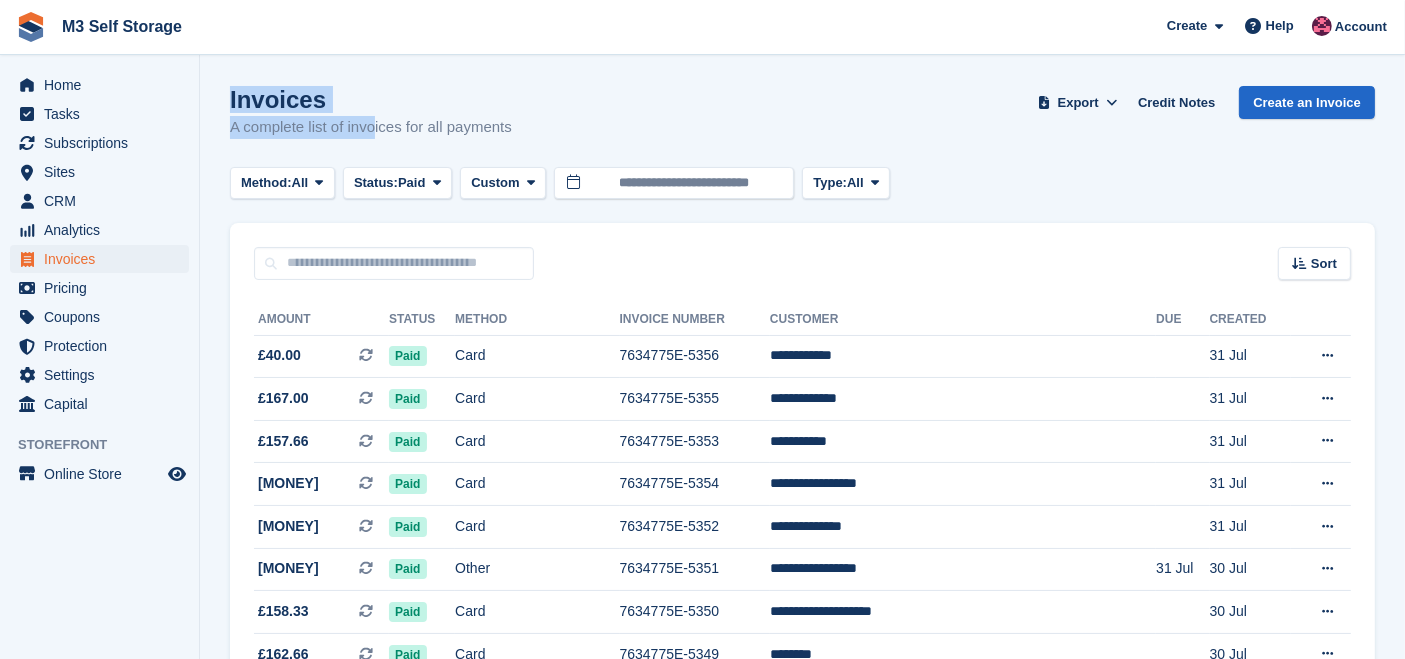 click on "Invoices
A complete list of invoices for all payments
Export
Export Invoices
Export a CSV of all Invoices which match the current filters.
Please allow time for large exports.
Export Formatted for Sage 50
Export Formatted for Xero
Start Export
Credit Notes
Create an Invoice" at bounding box center (802, 124) 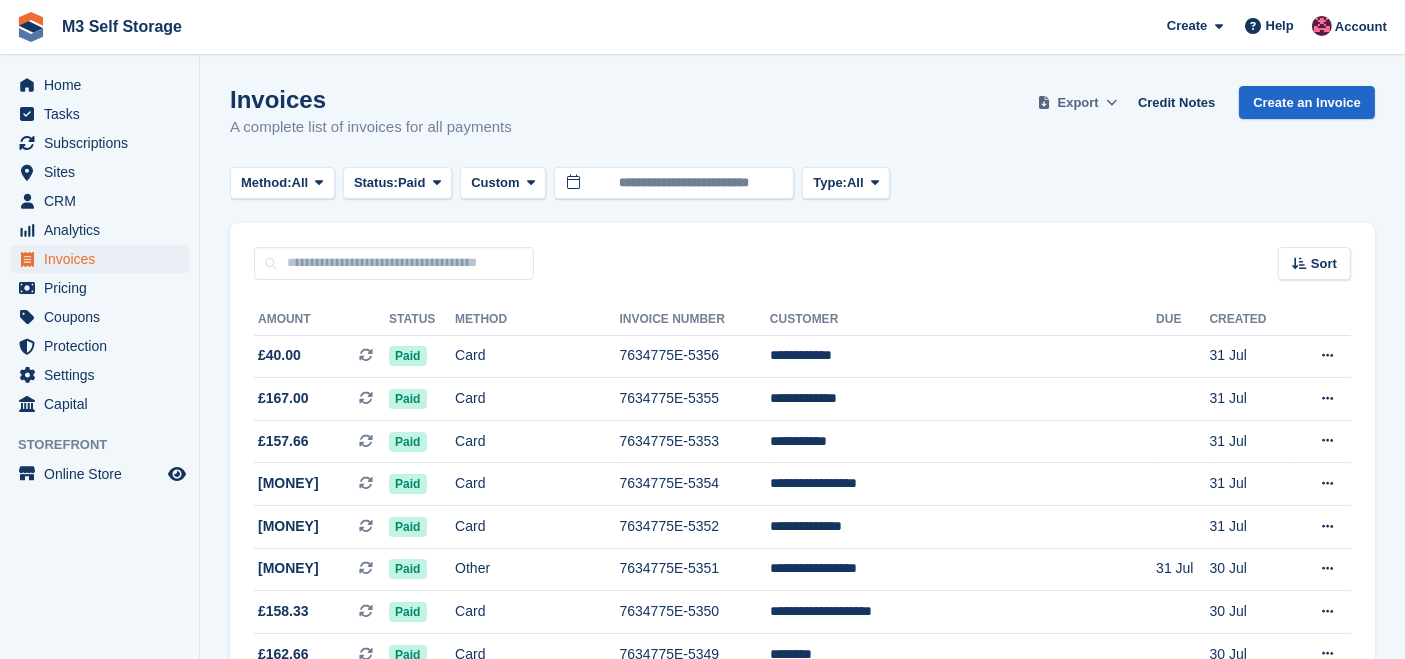 click on "Export" at bounding box center [1078, 103] 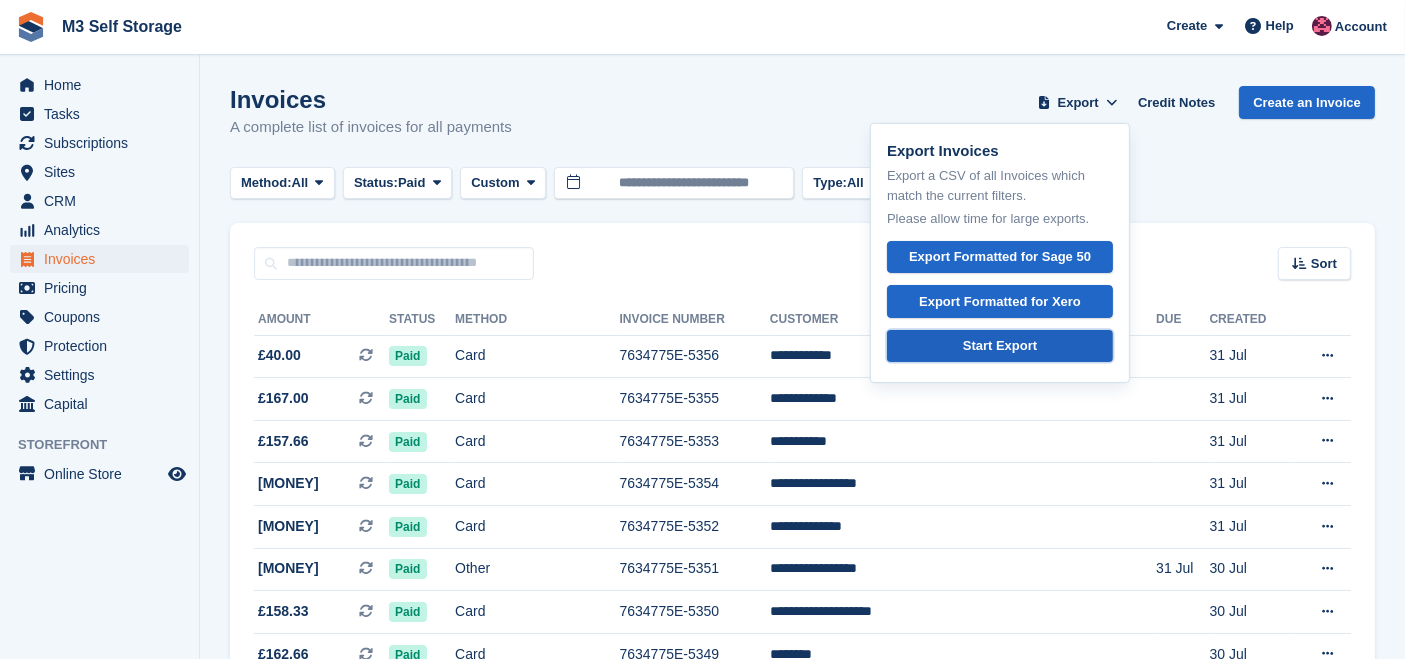 click on "Start Export" at bounding box center [1000, 346] 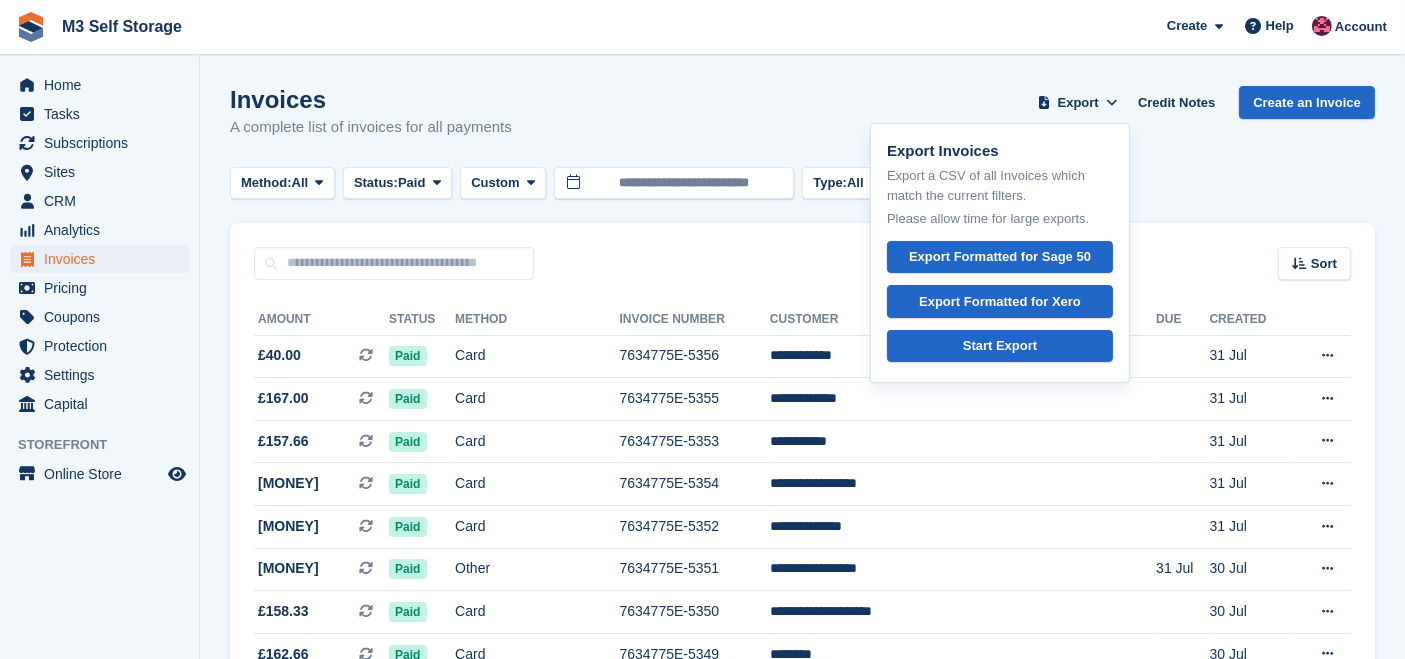 click on "Invoices
A complete list of invoices for all payments
Export
Export Invoices
Export a CSV of all Invoices which match the current filters.
Please allow time for large exports.
Export Formatted for Sage 50
Export Formatted for Xero
Start Export
Credit Notes
Create an Invoice" at bounding box center [802, 124] 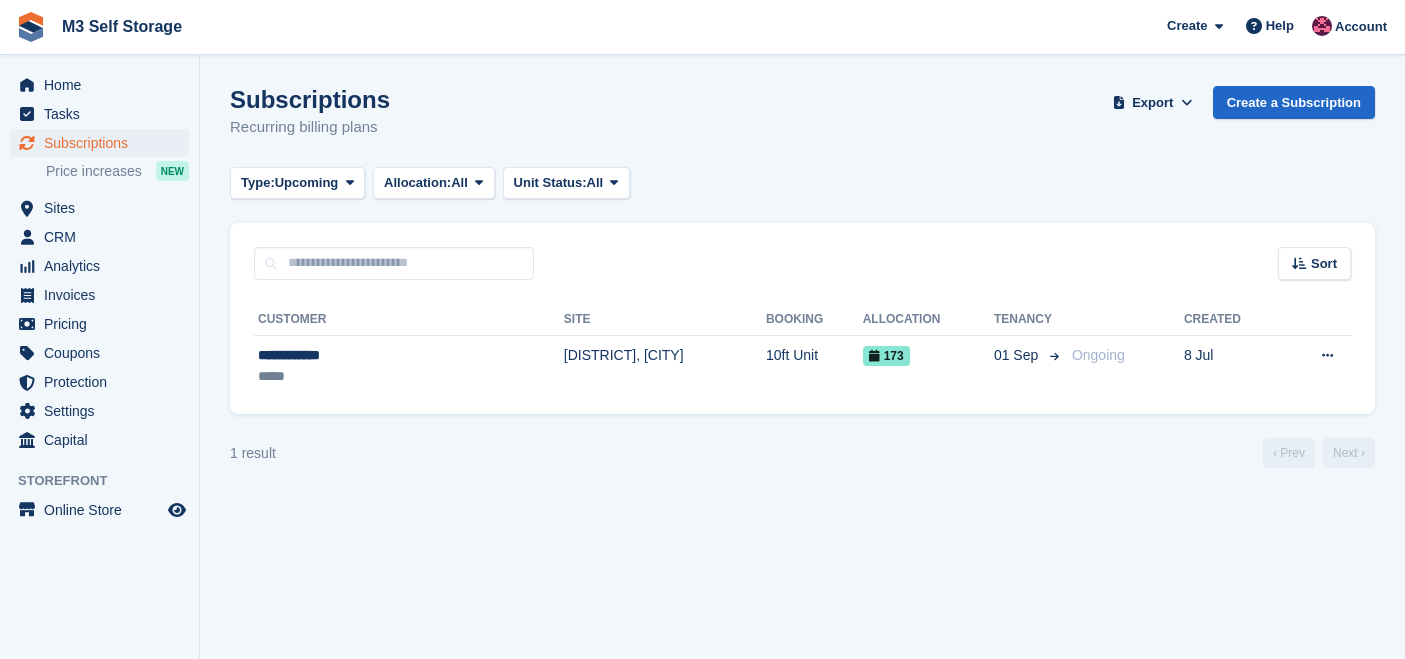 scroll, scrollTop: 0, scrollLeft: 0, axis: both 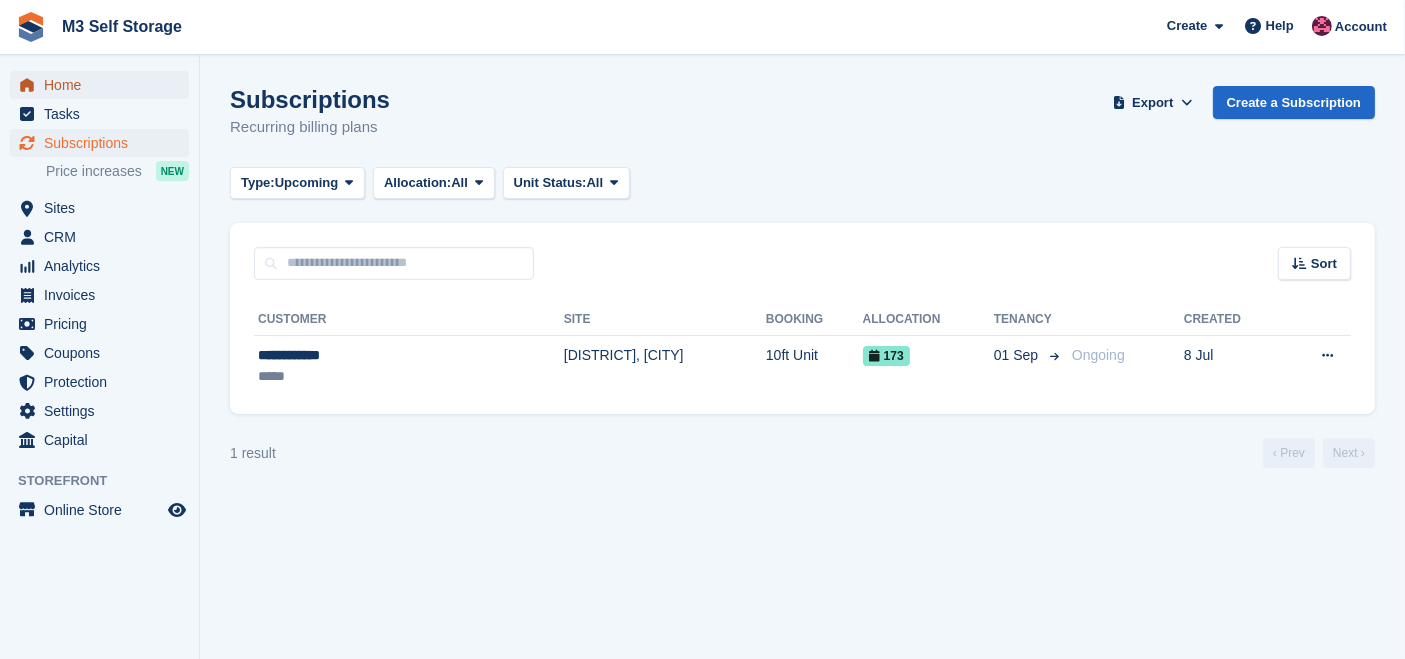 click on "Home" at bounding box center [104, 85] 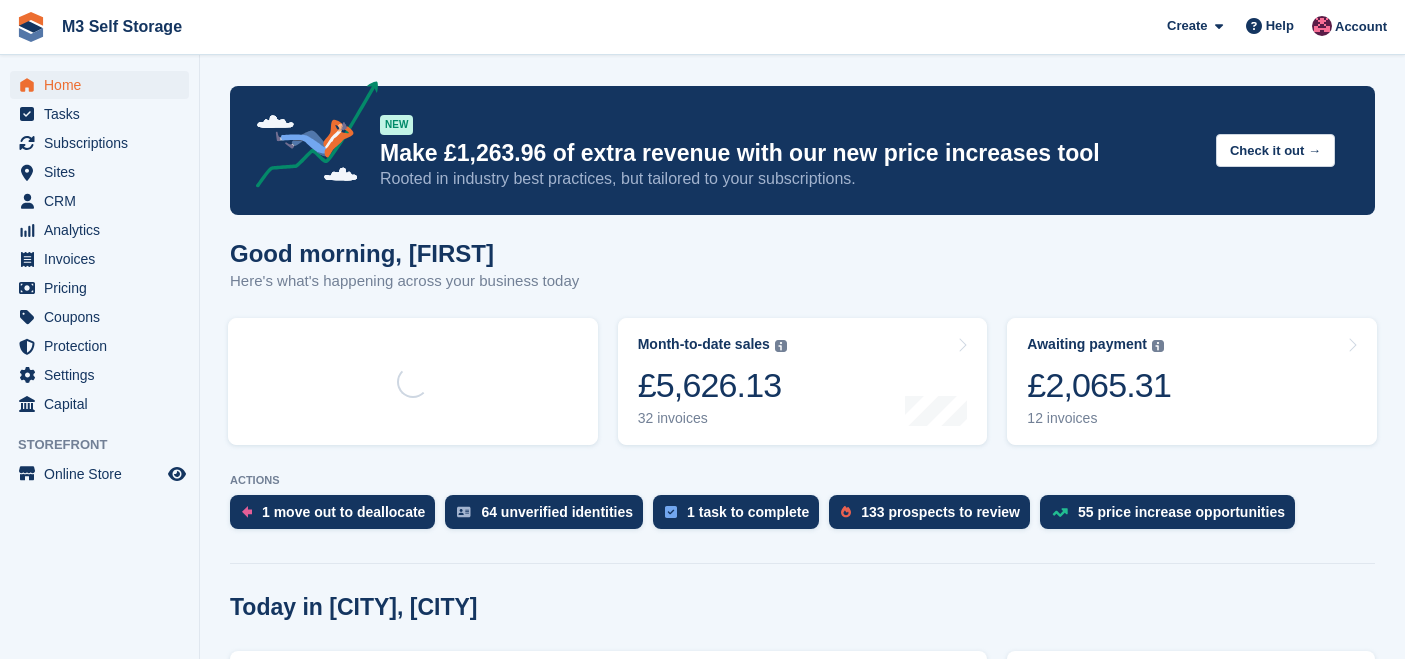 scroll, scrollTop: 0, scrollLeft: 0, axis: both 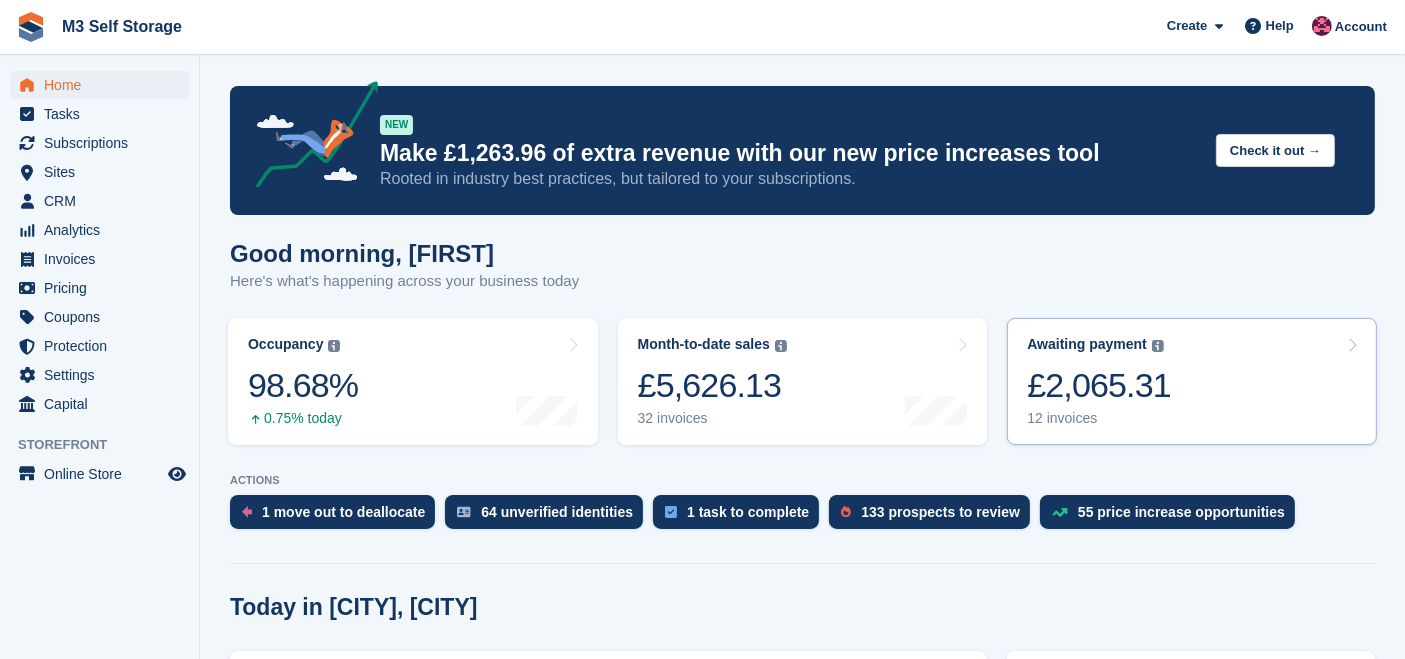 click on "£2,065.31" at bounding box center (1099, 385) 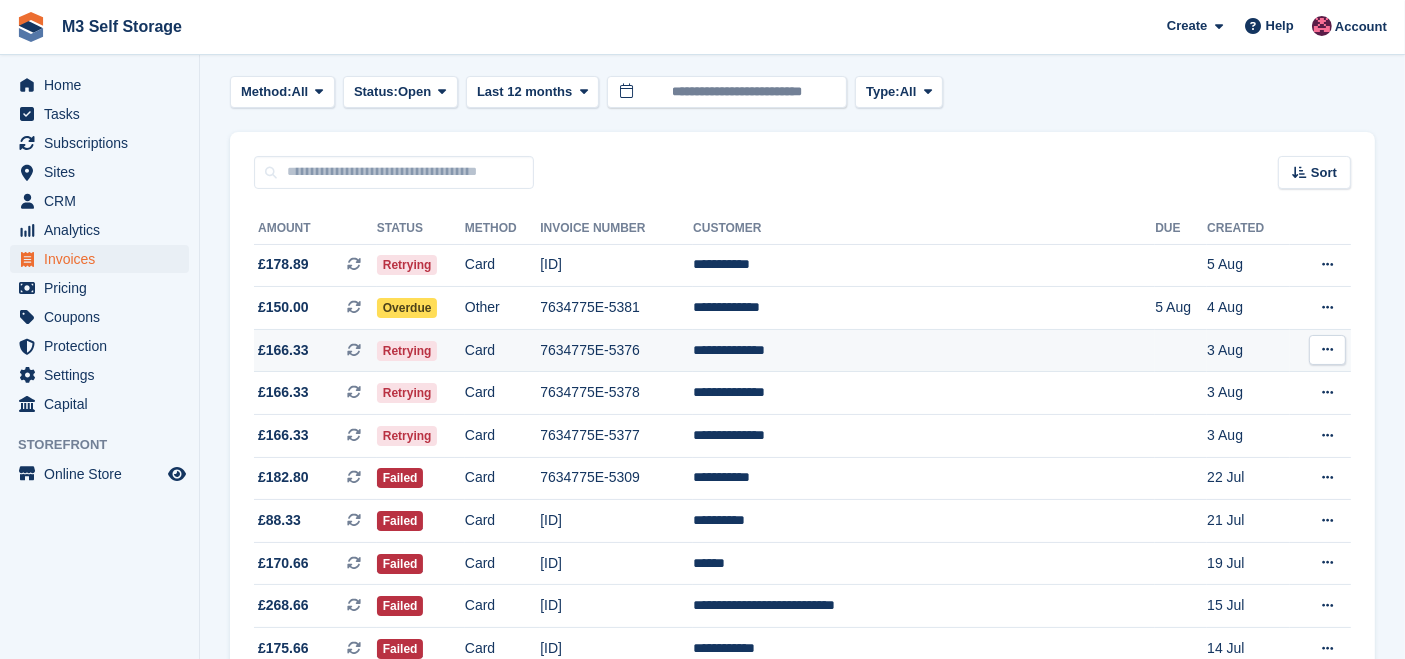 scroll, scrollTop: 285, scrollLeft: 0, axis: vertical 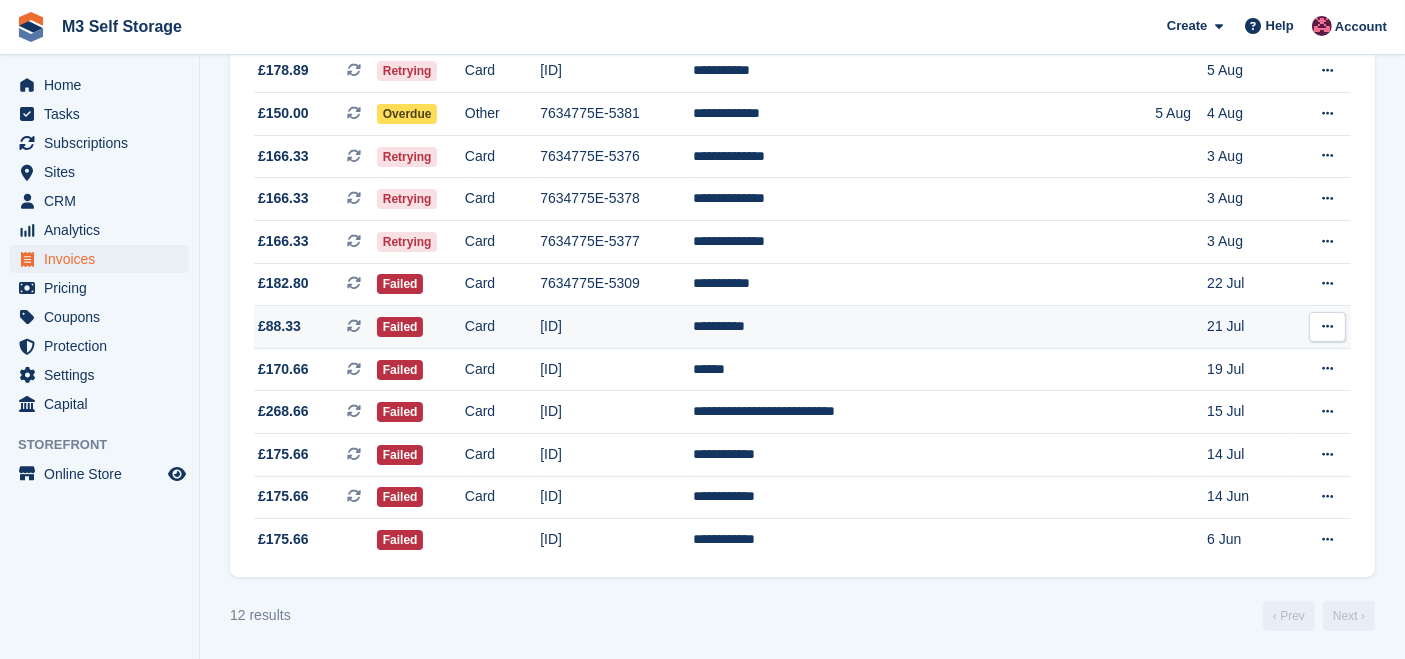 click on "**********" at bounding box center (924, 327) 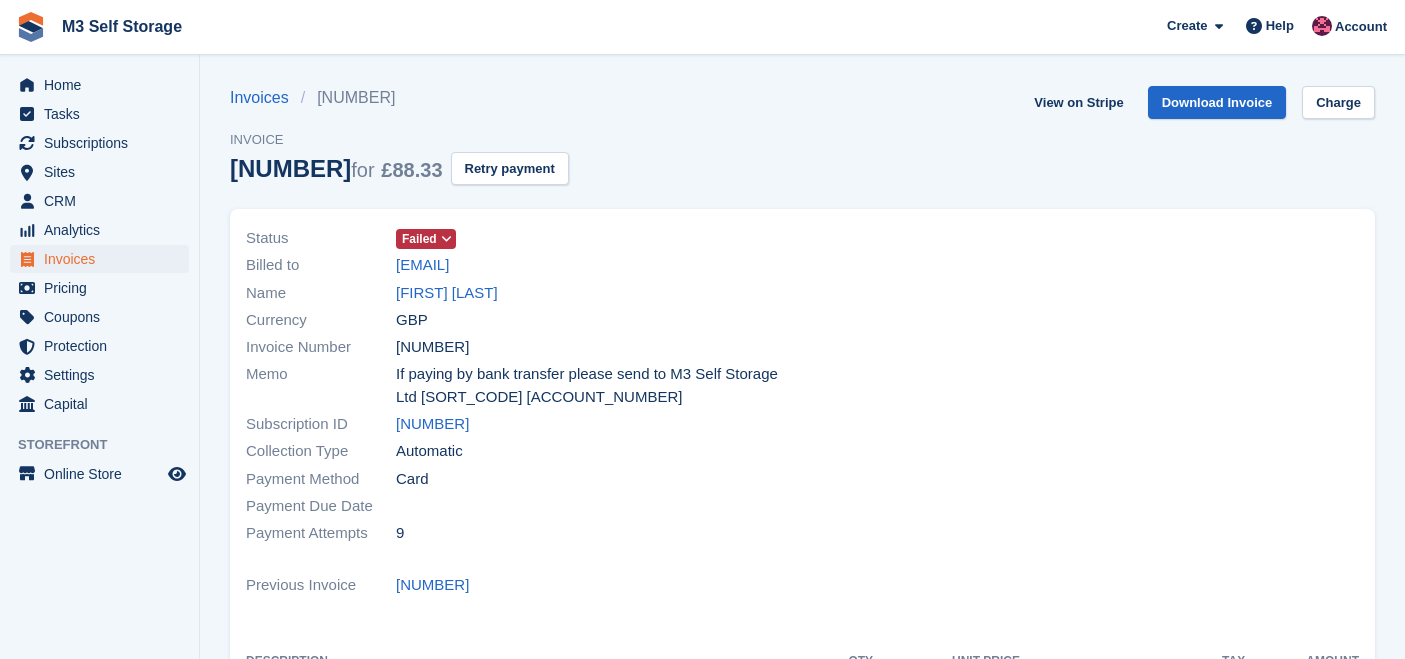 scroll, scrollTop: 0, scrollLeft: 0, axis: both 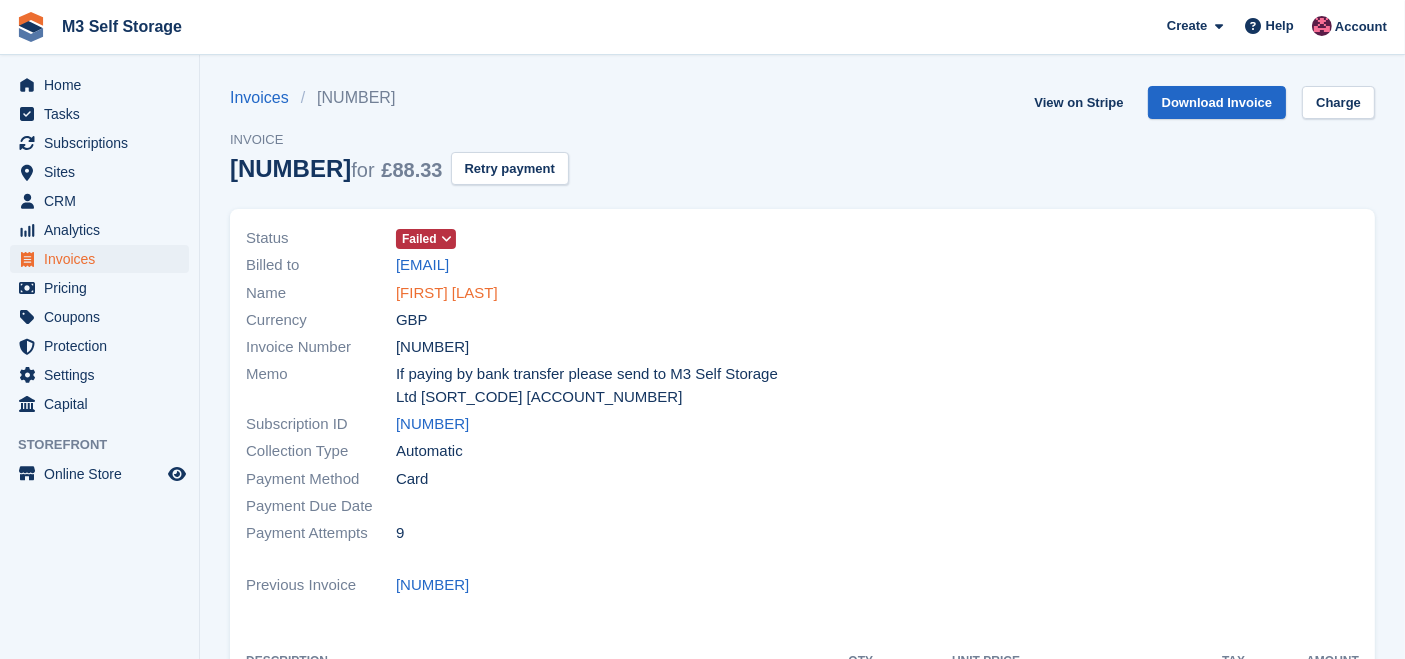 click on "Vackas Ali" at bounding box center (447, 293) 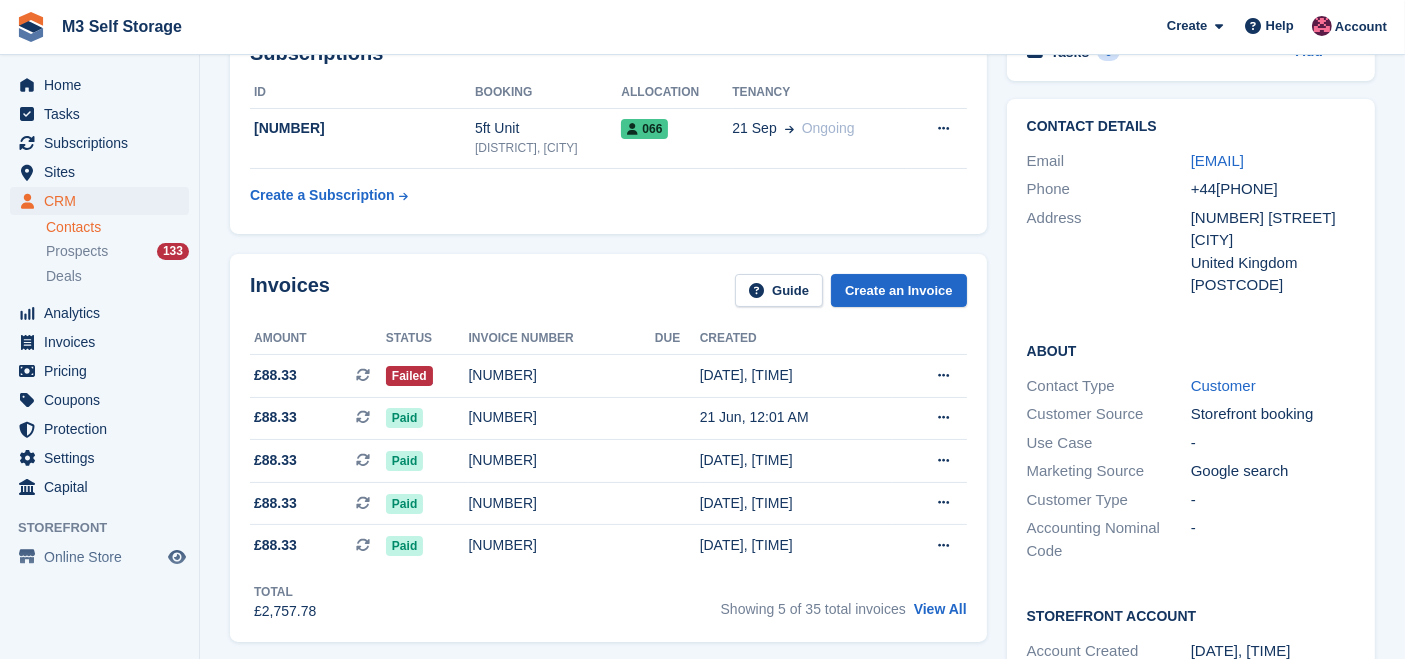 scroll, scrollTop: 0, scrollLeft: 0, axis: both 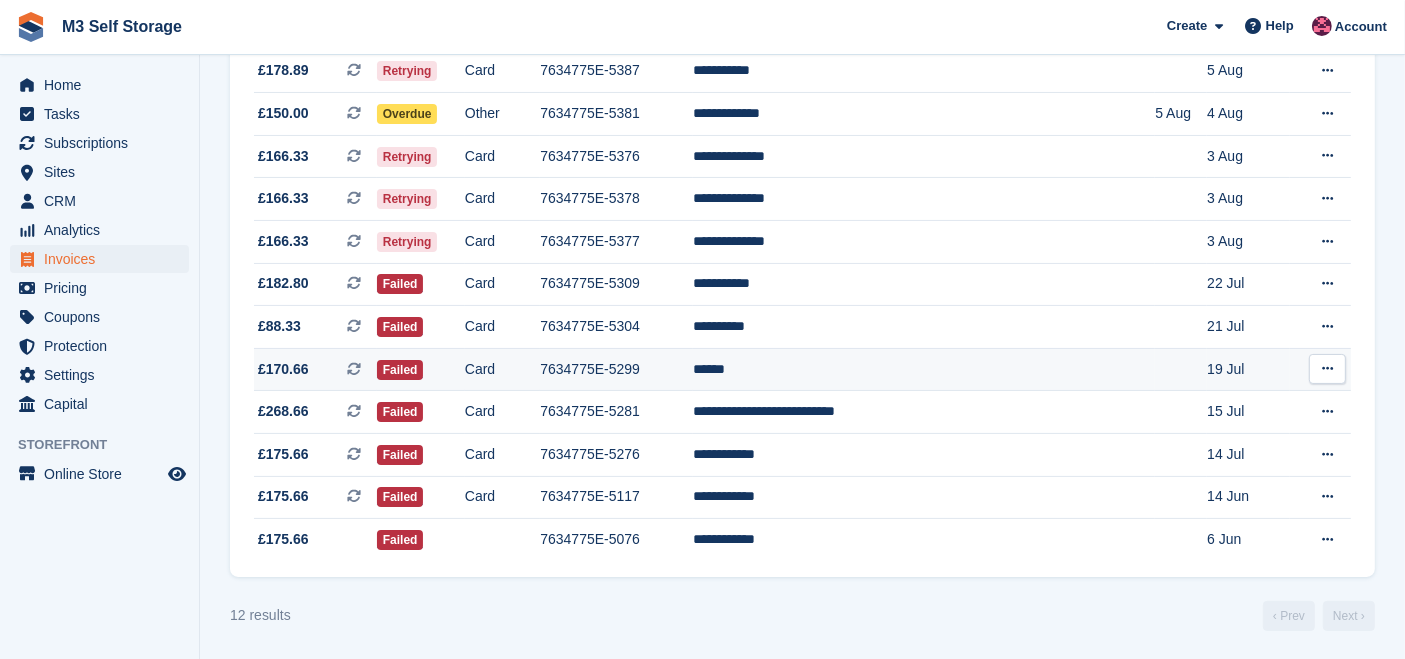 click on "******" at bounding box center [924, 369] 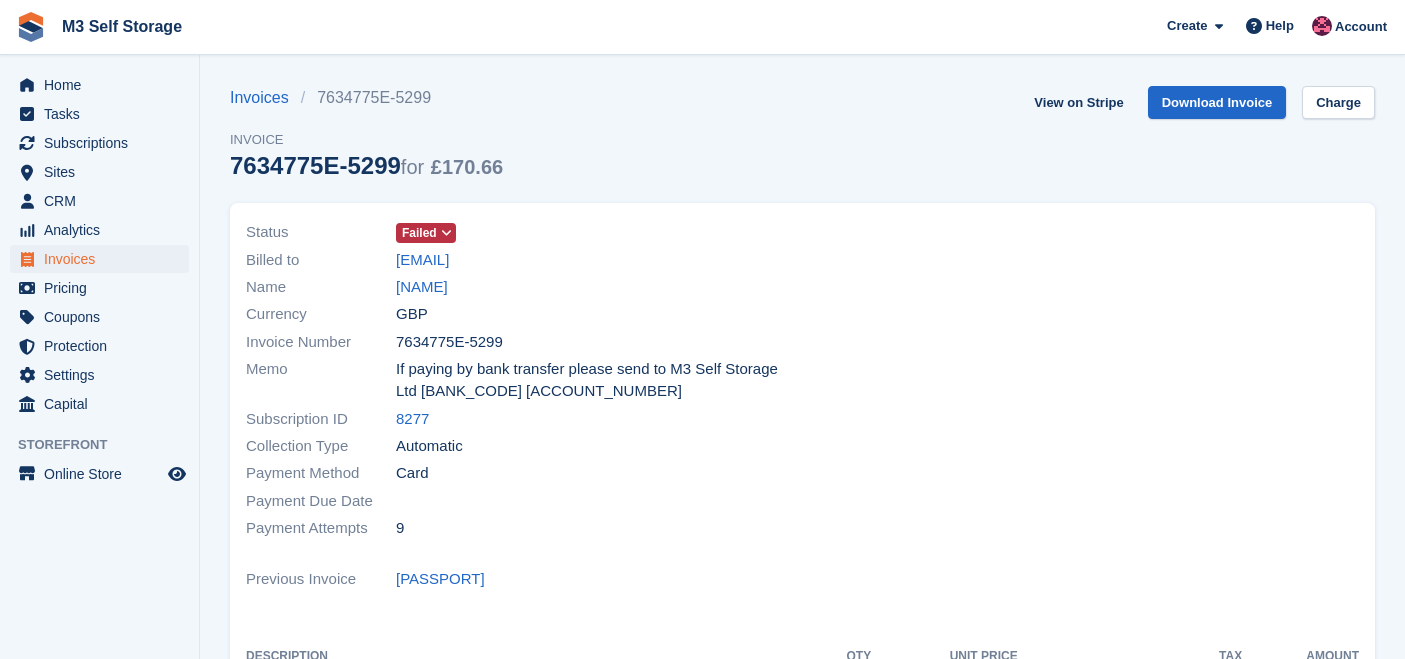 scroll, scrollTop: 0, scrollLeft: 0, axis: both 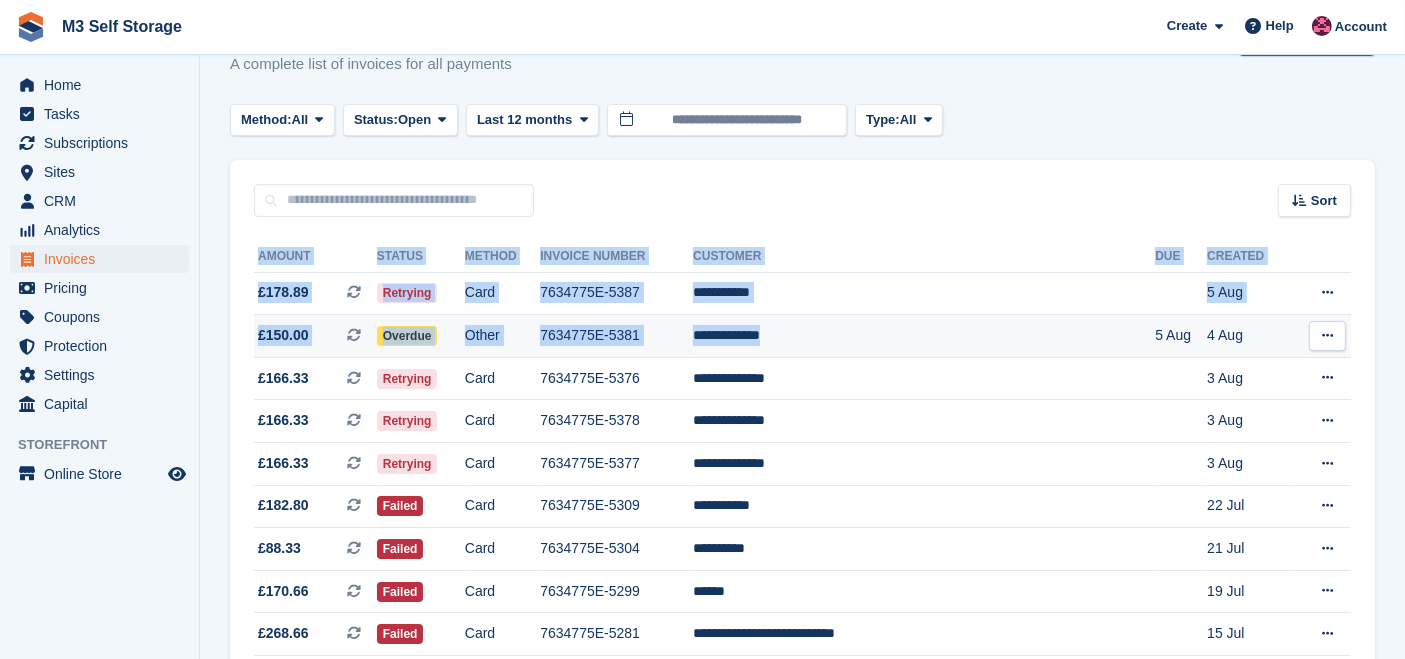 drag, startPoint x: 1382, startPoint y: 461, endPoint x: 999, endPoint y: 336, distance: 402.8821 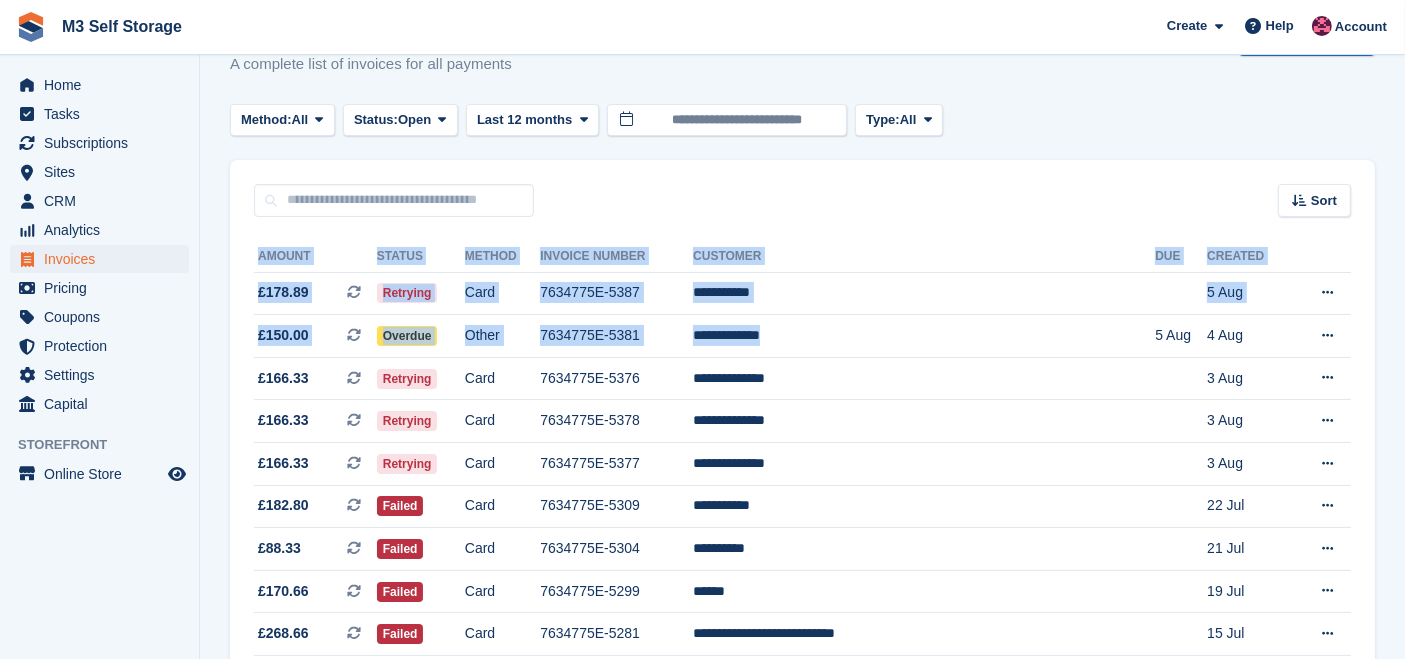 click on "Invoices
A complete list of invoices for all payments
Export
Export Invoices
Export a CSV of all Invoices which match the current filters.
Please allow time for large exports.
Export Formatted for Sage 50
Export Formatted for Xero
Start Export
Credit Notes
Create an Invoice
Method:
All
All
Bank Transfer
Cash
Cheque
Debit/Credit Card
Direct Debit
SEPA Direct Debit
Other
Status:
Open" at bounding box center (802, 410) 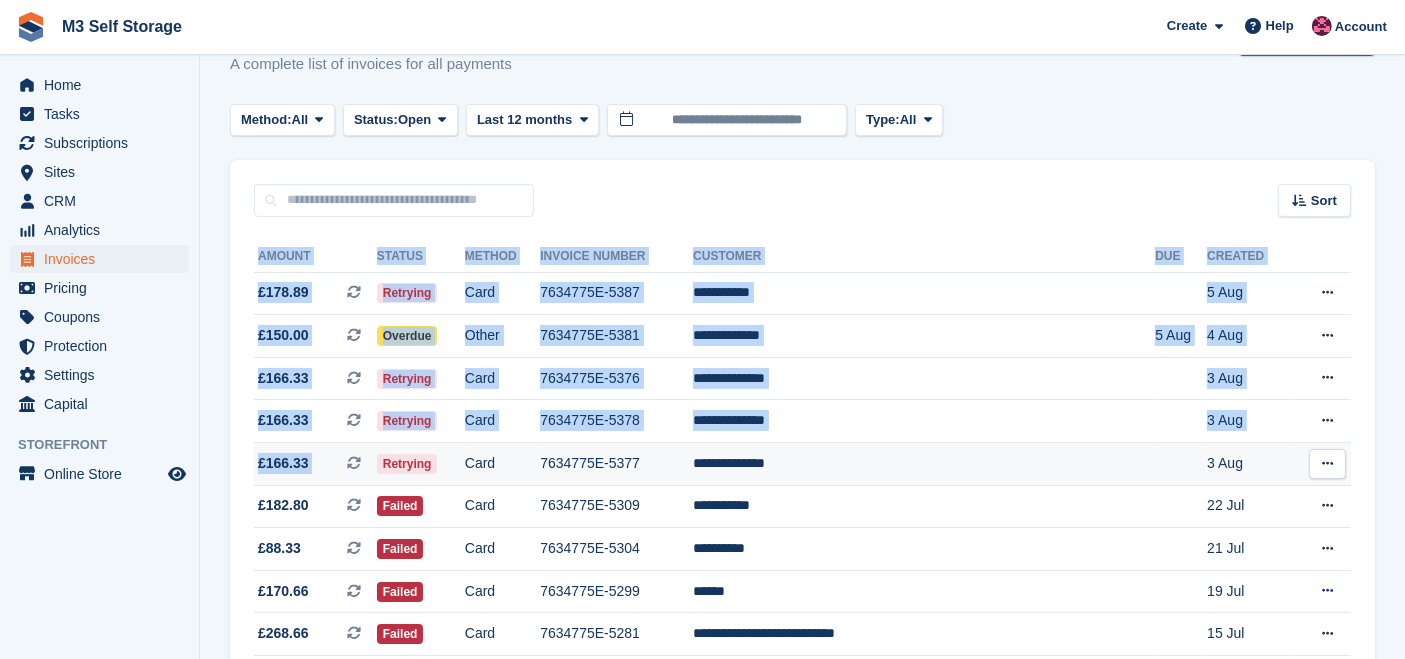 drag, startPoint x: 225, startPoint y: 360, endPoint x: 288, endPoint y: 448, distance: 108.226616 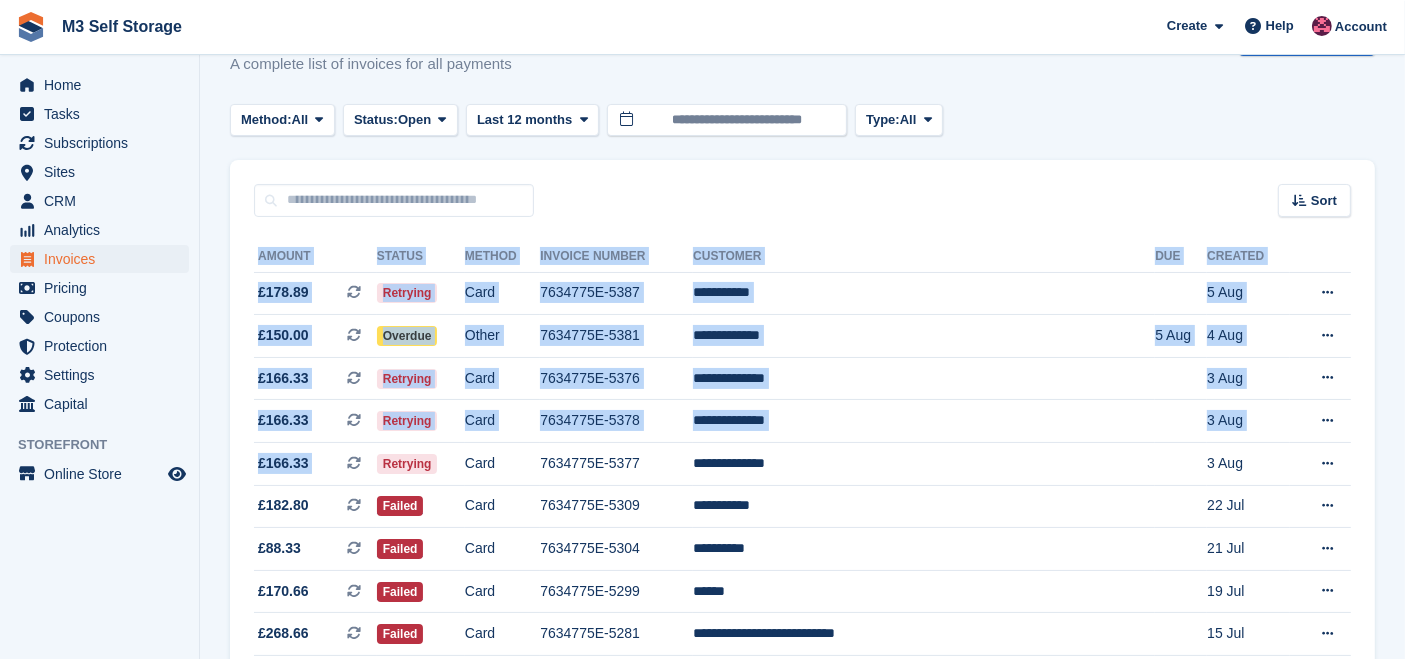 click on "Invoices
A complete list of invoices for all payments
Export
Export Invoices
Export a CSV of all Invoices which match the current filters.
Please allow time for large exports.
Export Formatted for Sage 50
Export Formatted for Xero
Start Export
Credit Notes
Create an Invoice
Method:
All
All
Bank Transfer
Cash
Cheque
Debit/Credit Card
Direct Debit
SEPA Direct Debit
Other
Status:
Open" at bounding box center [802, 410] 